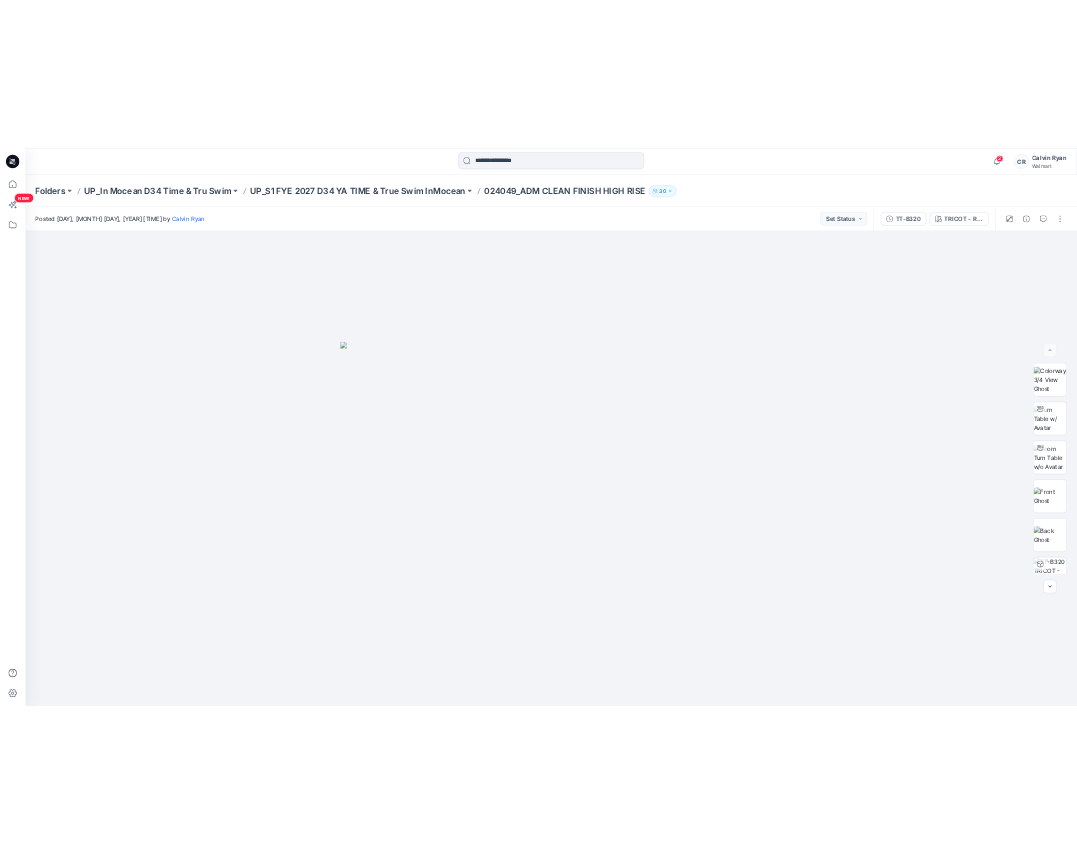 scroll, scrollTop: 0, scrollLeft: 0, axis: both 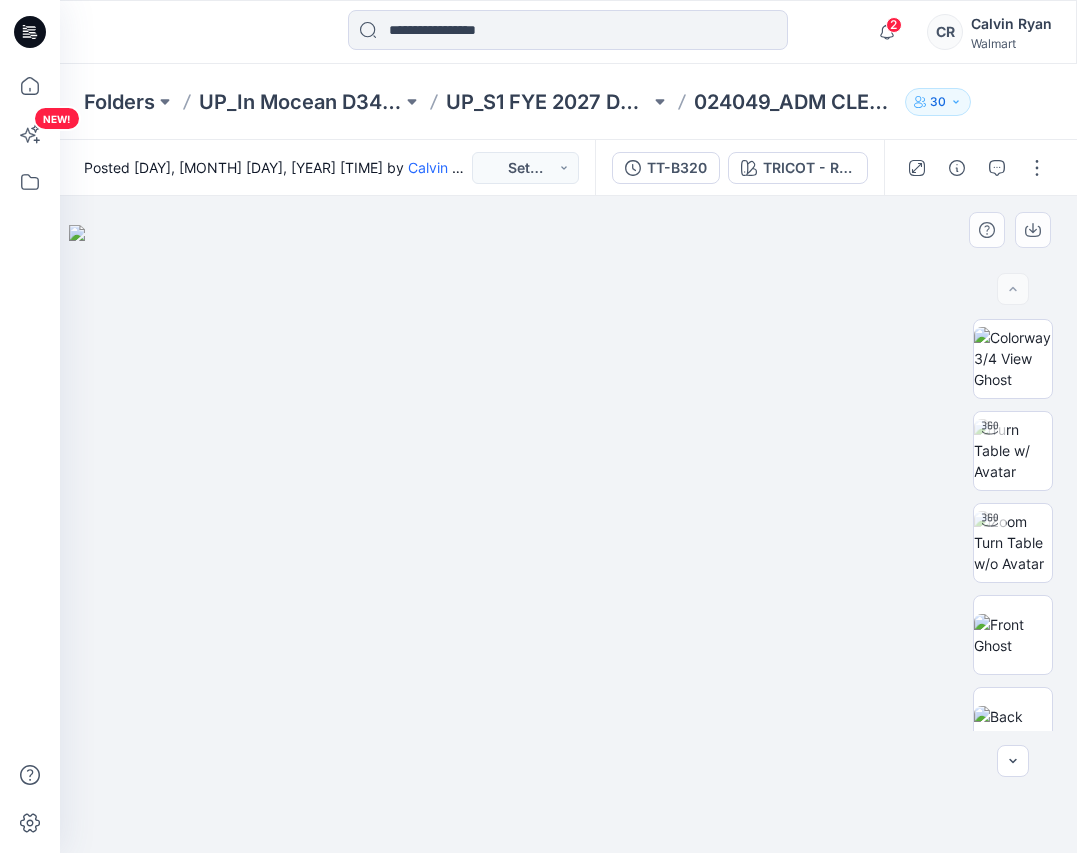 click at bounding box center (569, 539) 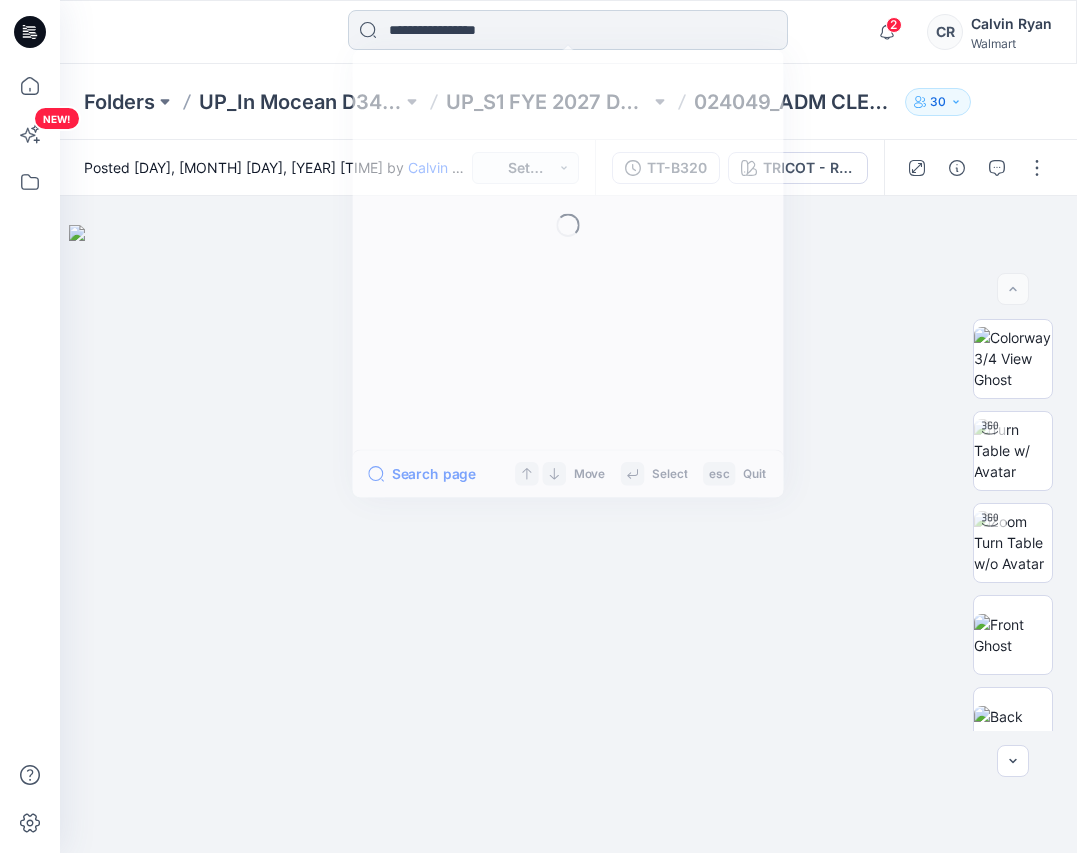 click at bounding box center [568, 30] 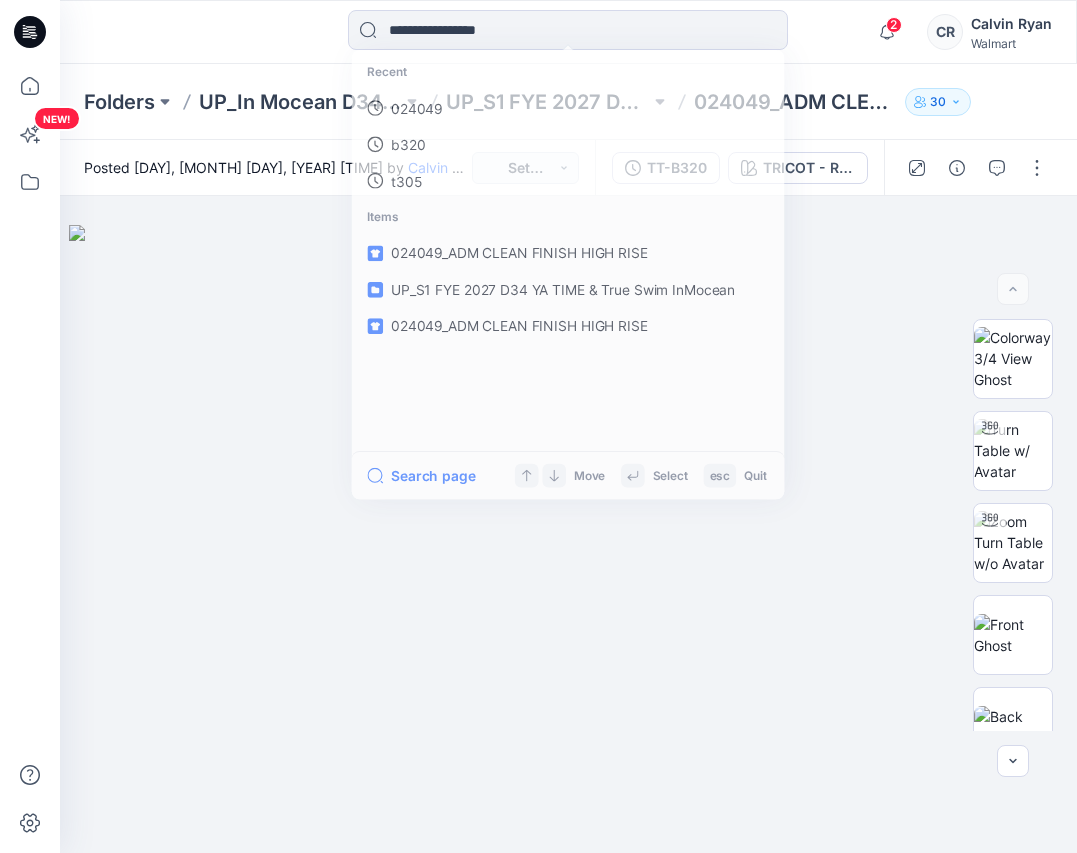 drag, startPoint x: 314, startPoint y: 31, endPoint x: 298, endPoint y: 26, distance: 16.763054 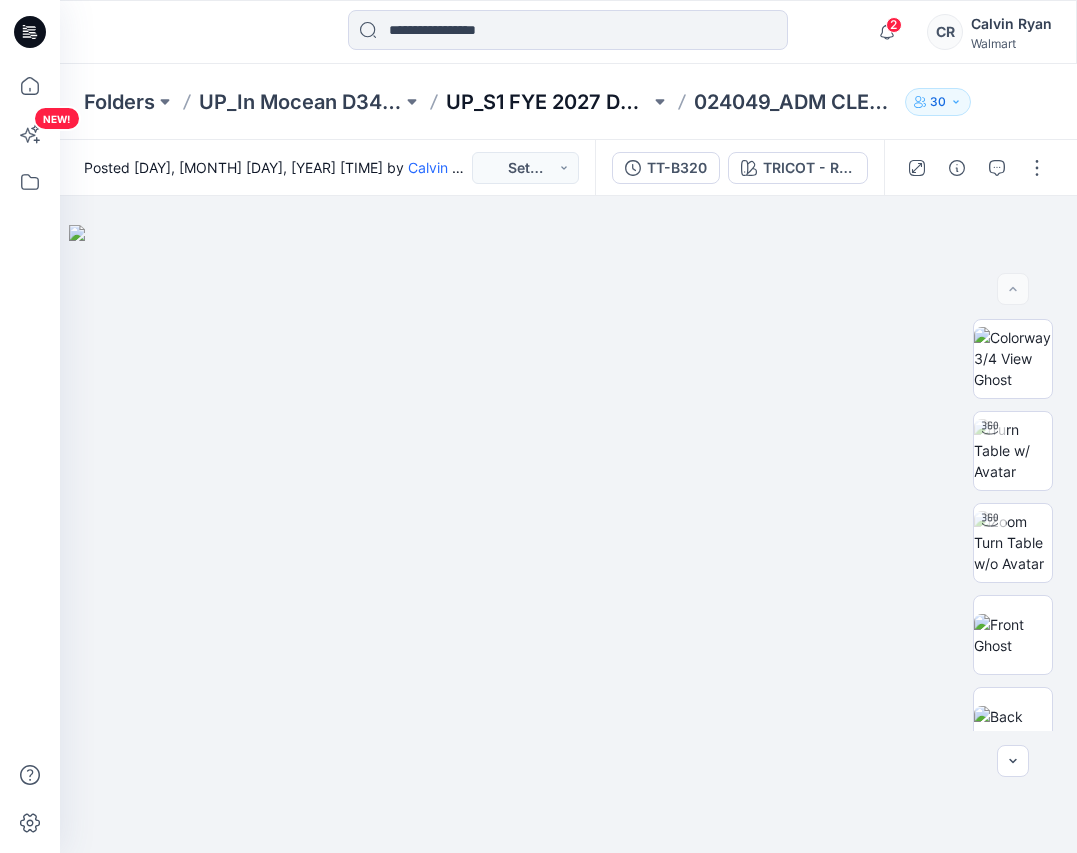 click on "UP_S1 FYE 2027 D34 YA TIME & True Swim InMocean" at bounding box center [547, 102] 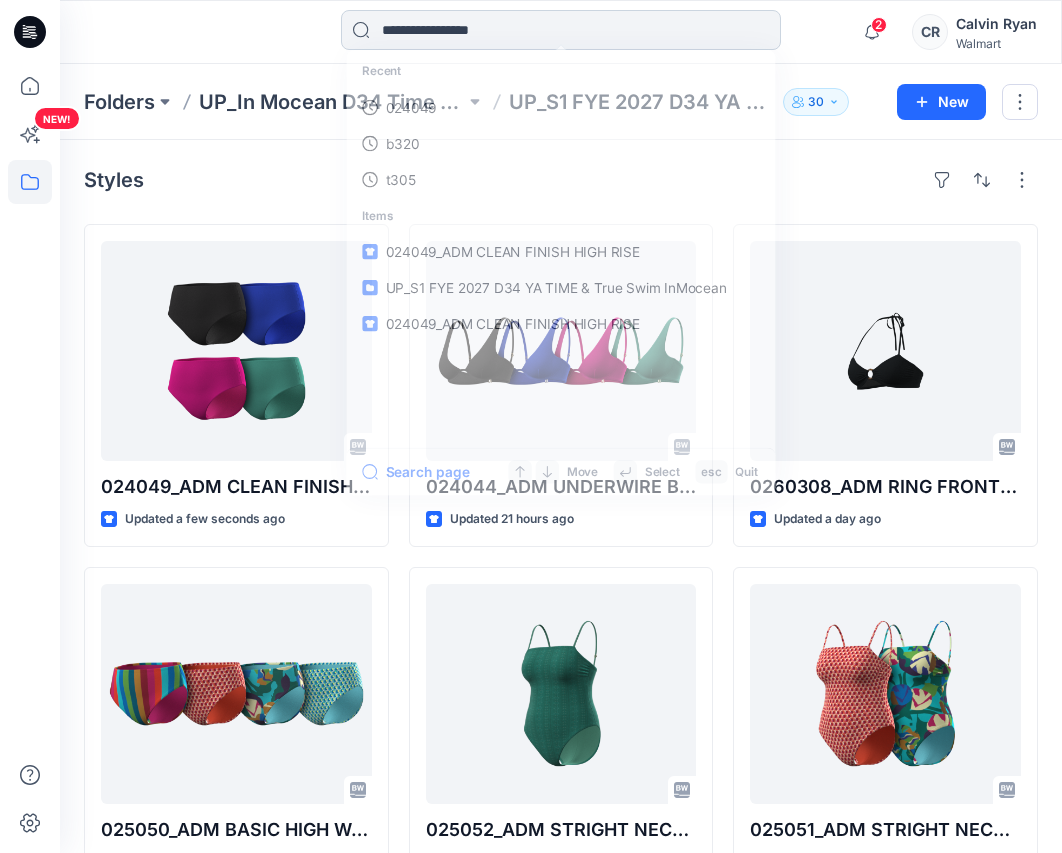 click at bounding box center (561, 30) 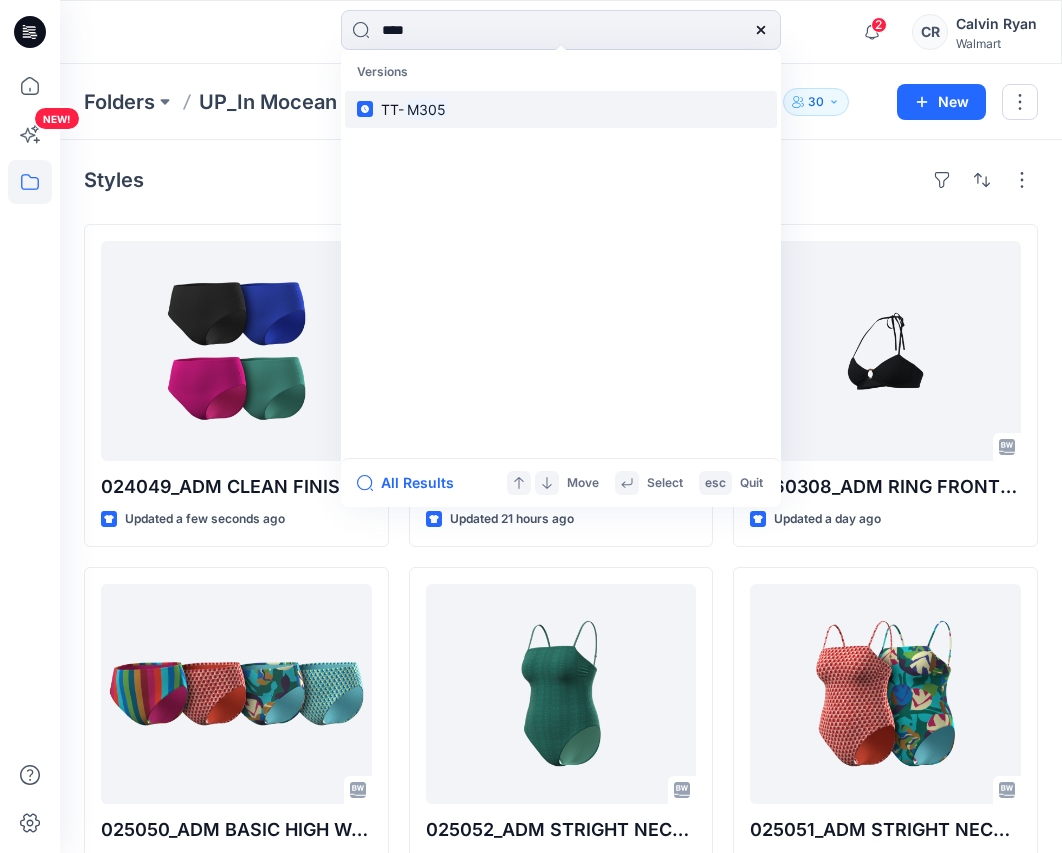 type on "****" 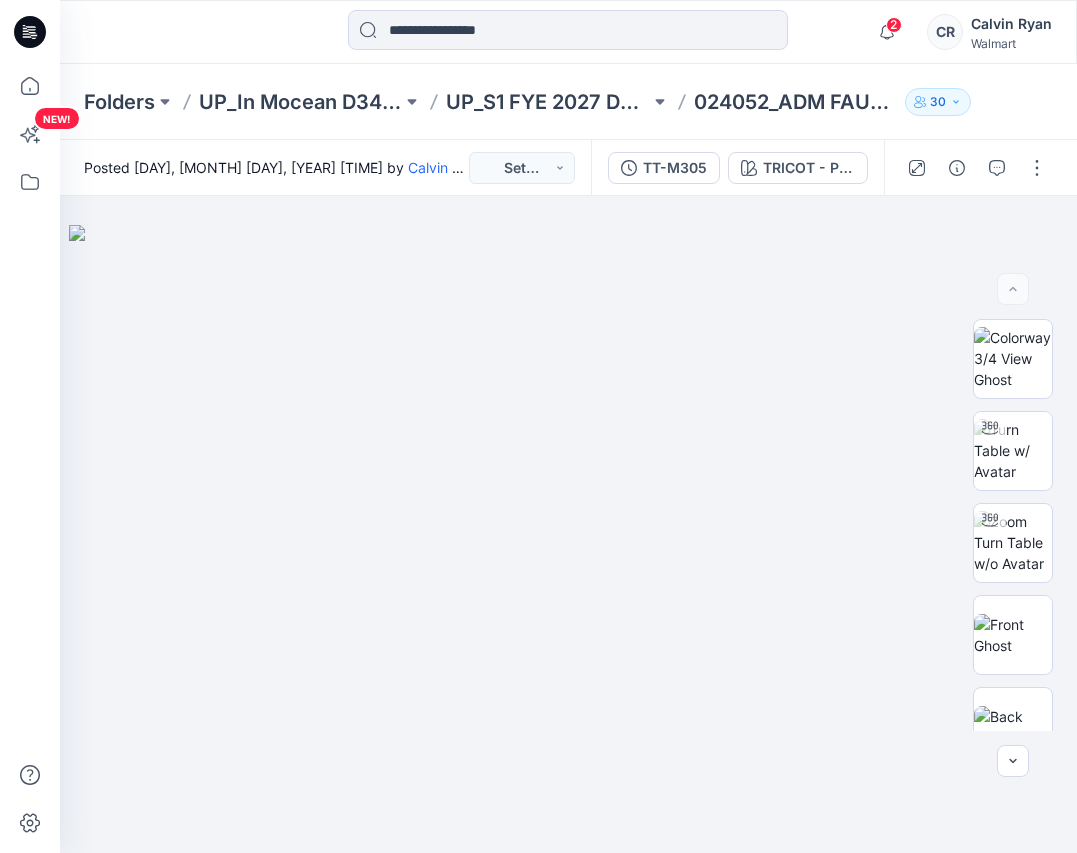 click at bounding box center [976, 168] 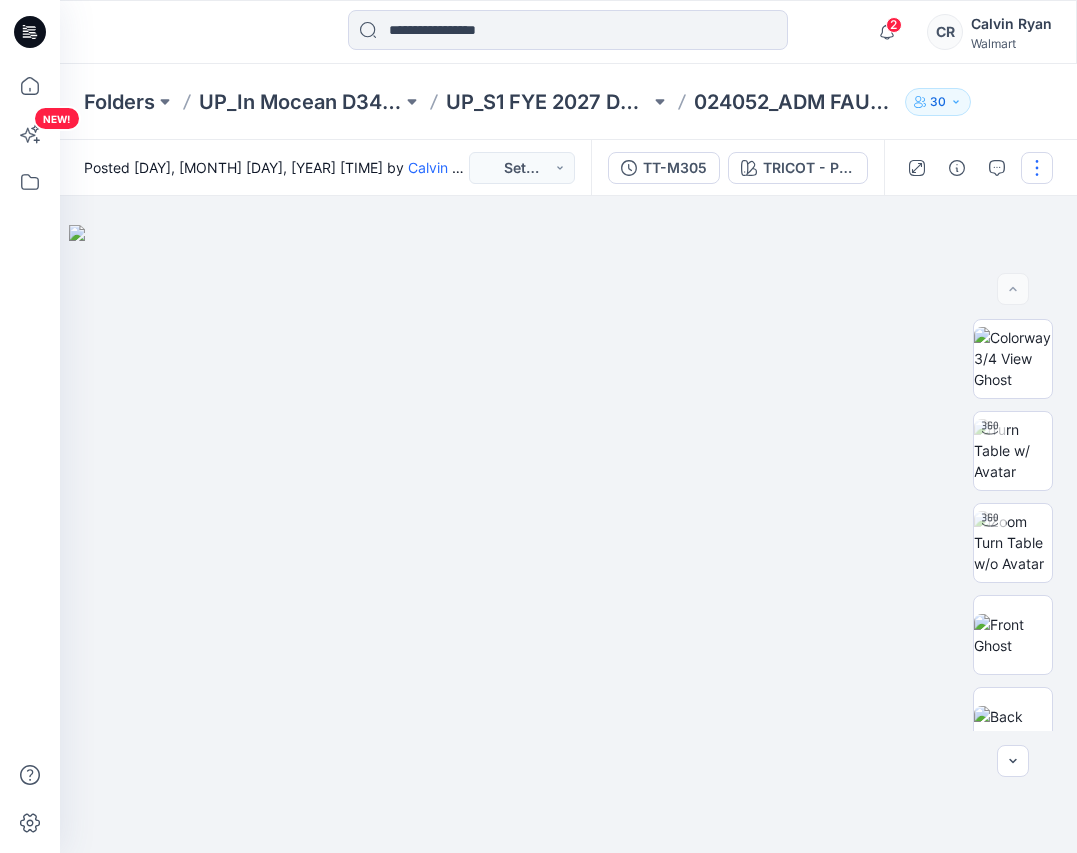click at bounding box center [1037, 168] 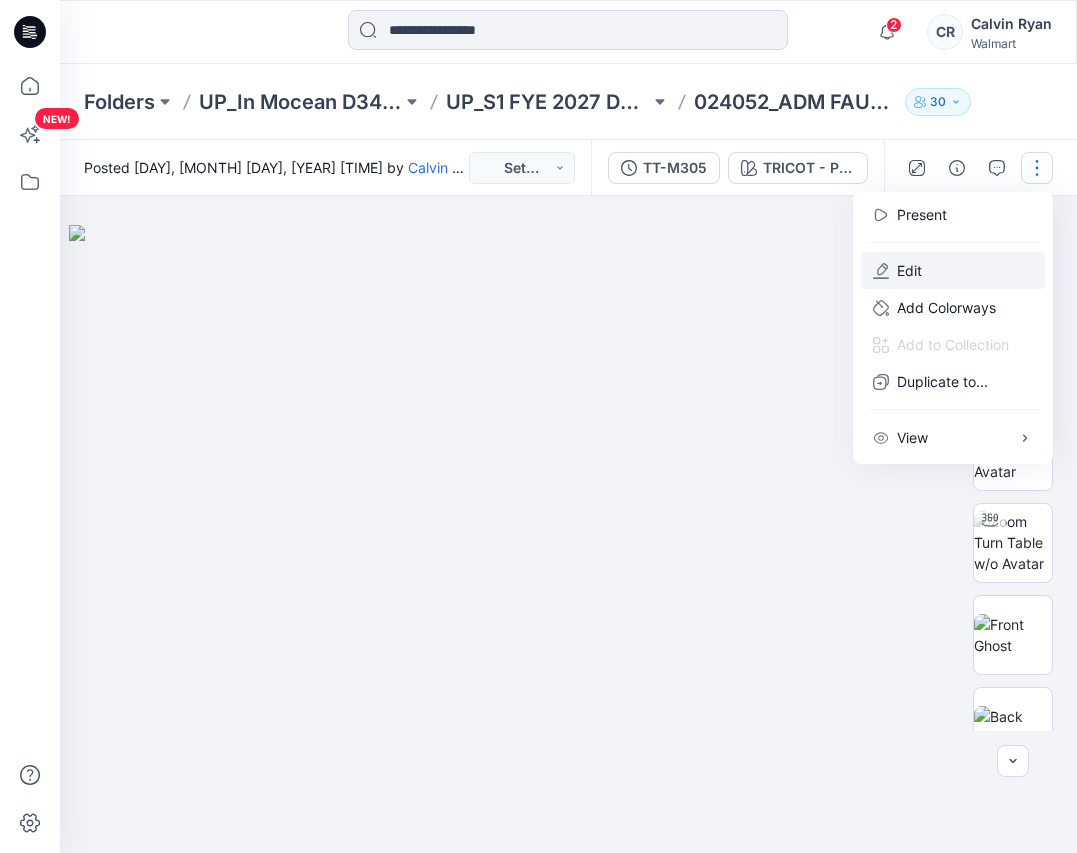 click on "Edit" at bounding box center [909, 270] 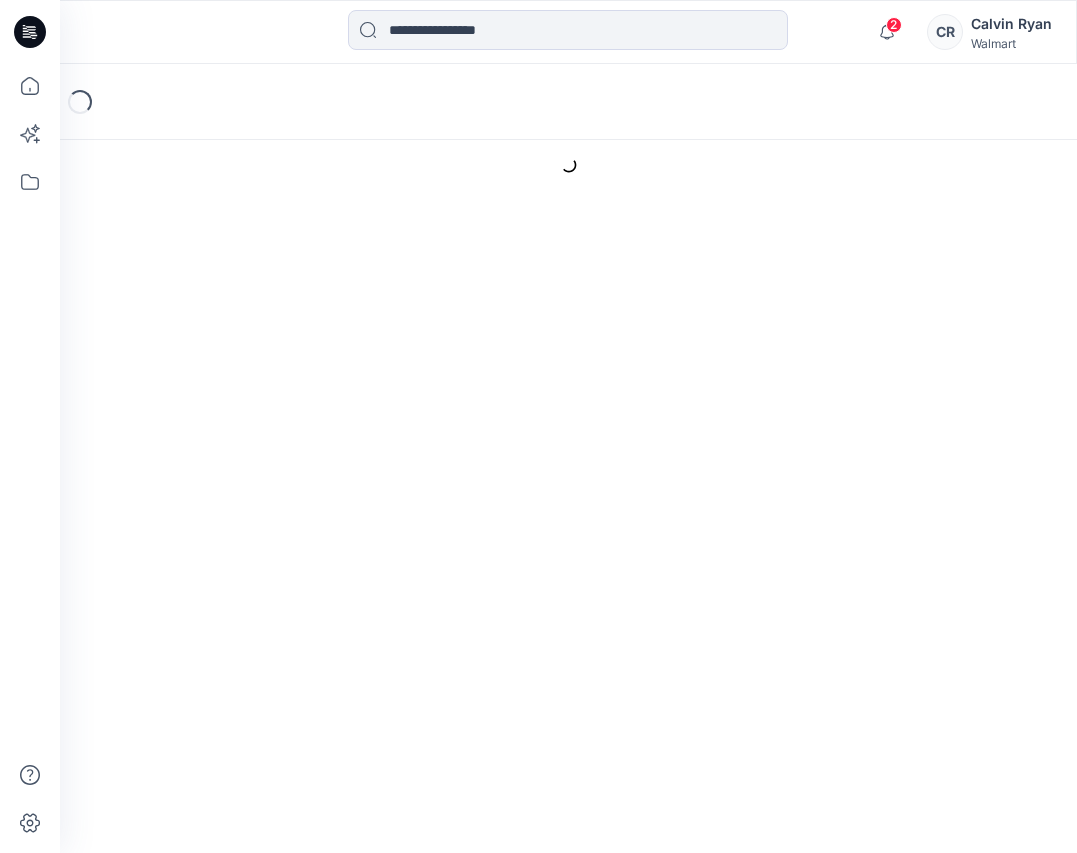 scroll, scrollTop: 0, scrollLeft: 0, axis: both 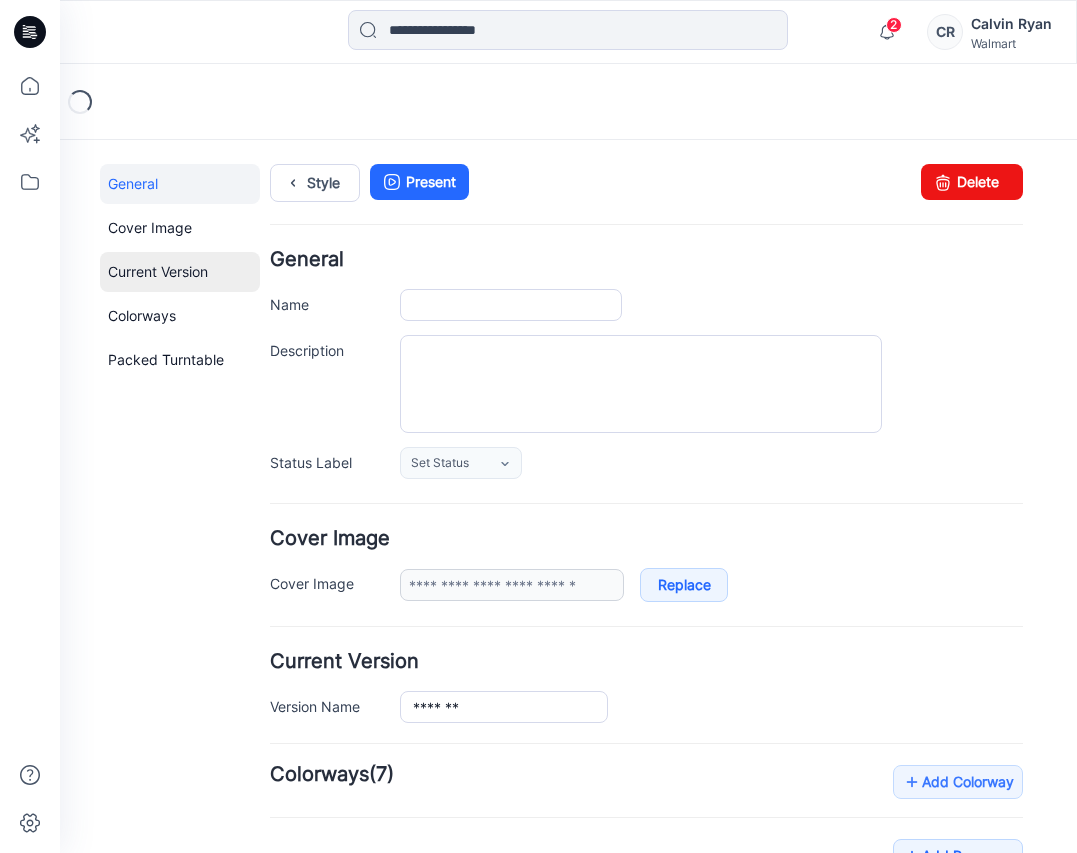 type on "**********" 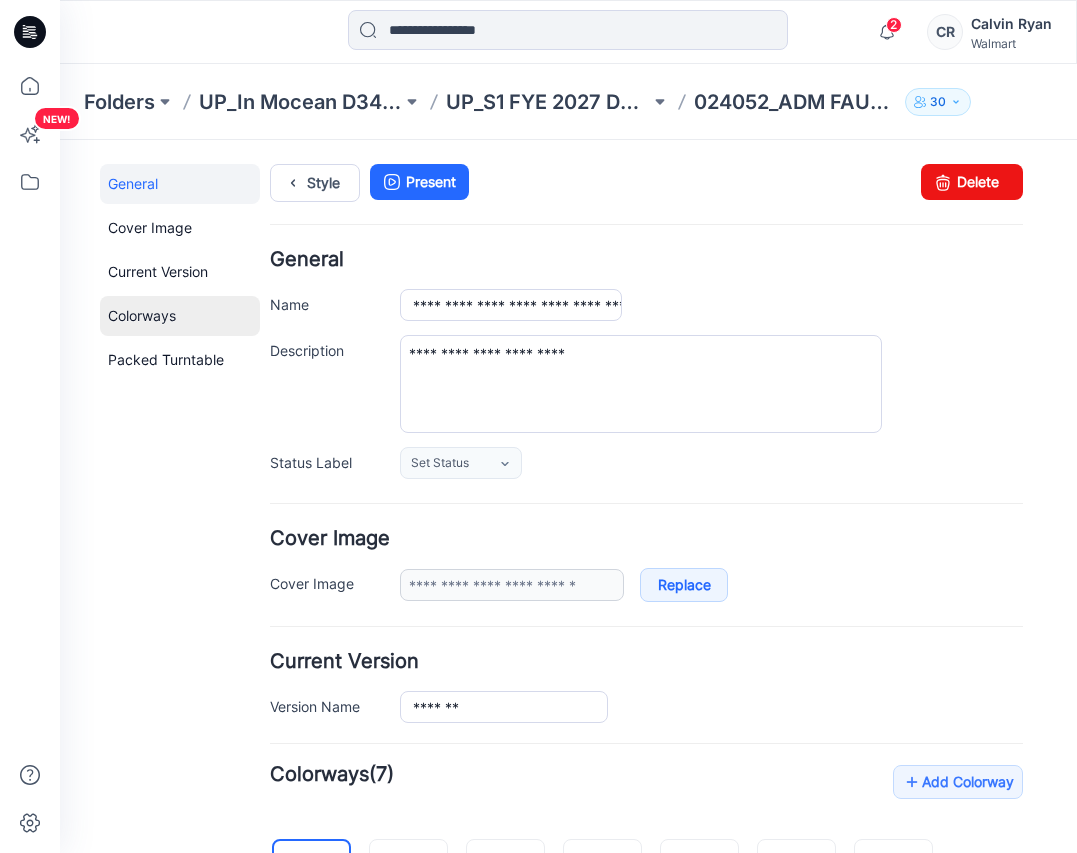 click on "Colorways" at bounding box center [180, 316] 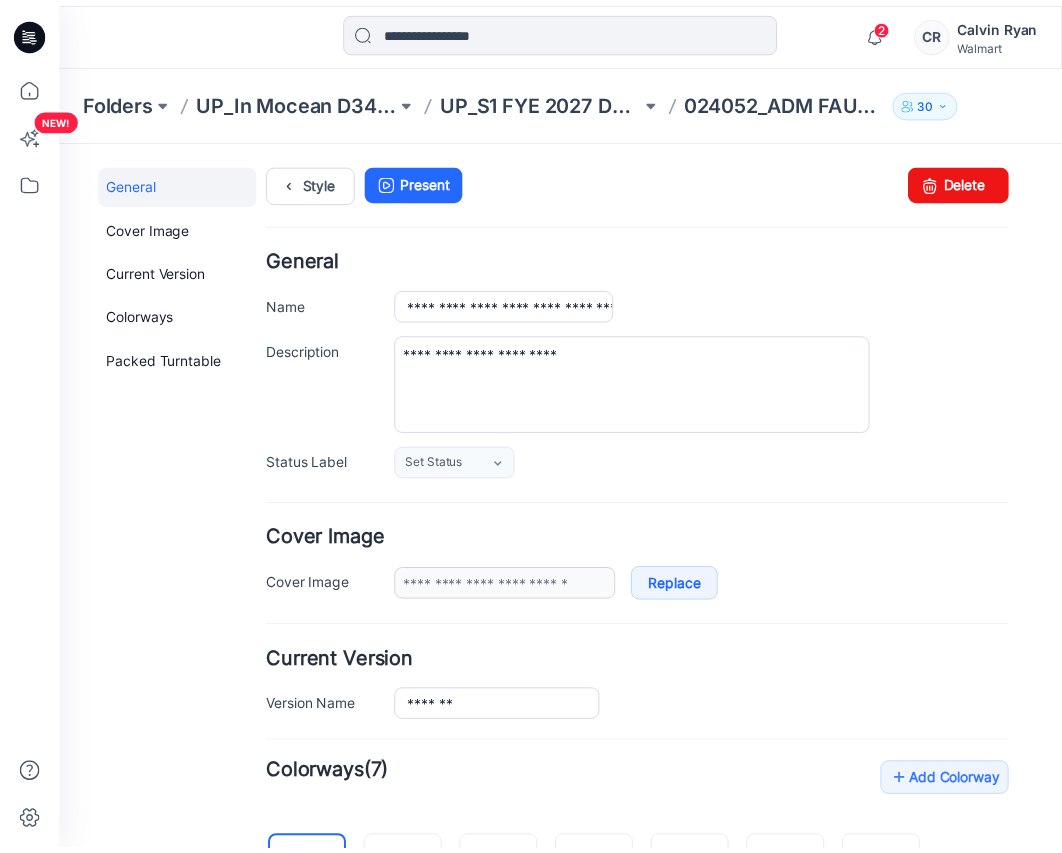 scroll, scrollTop: 625, scrollLeft: 0, axis: vertical 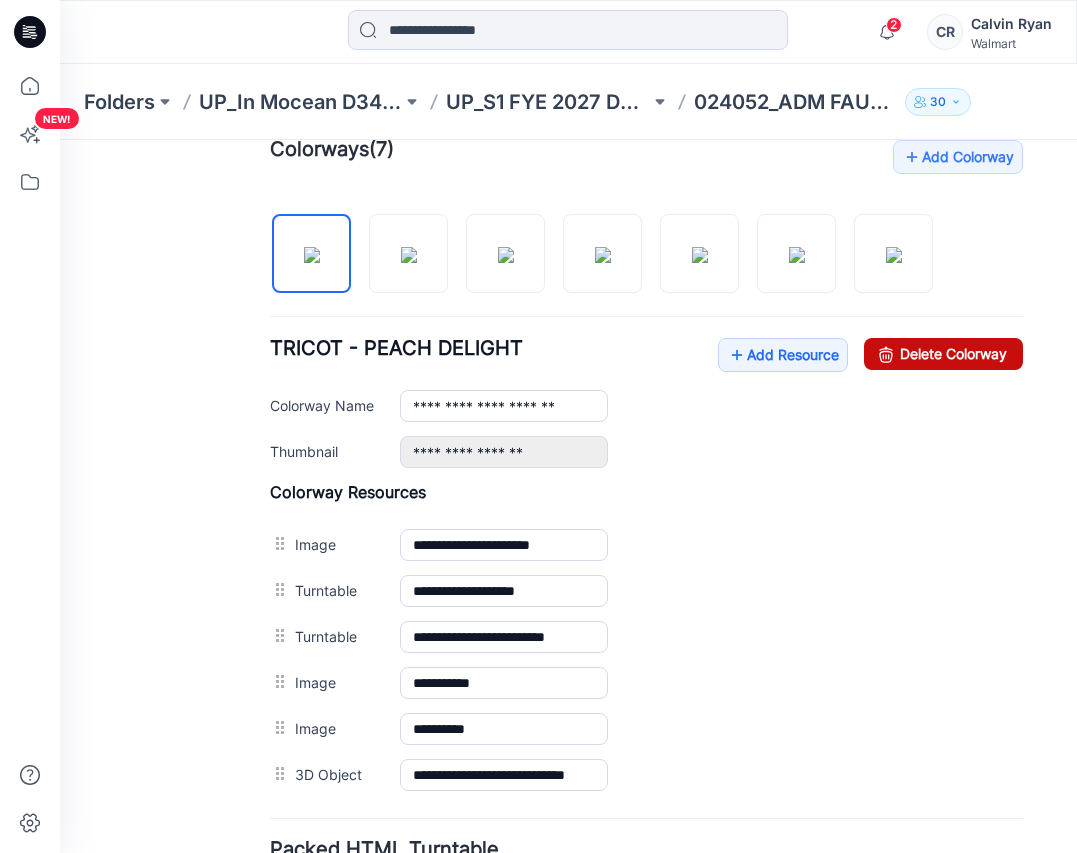 click on "Delete Colorway" at bounding box center [943, 354] 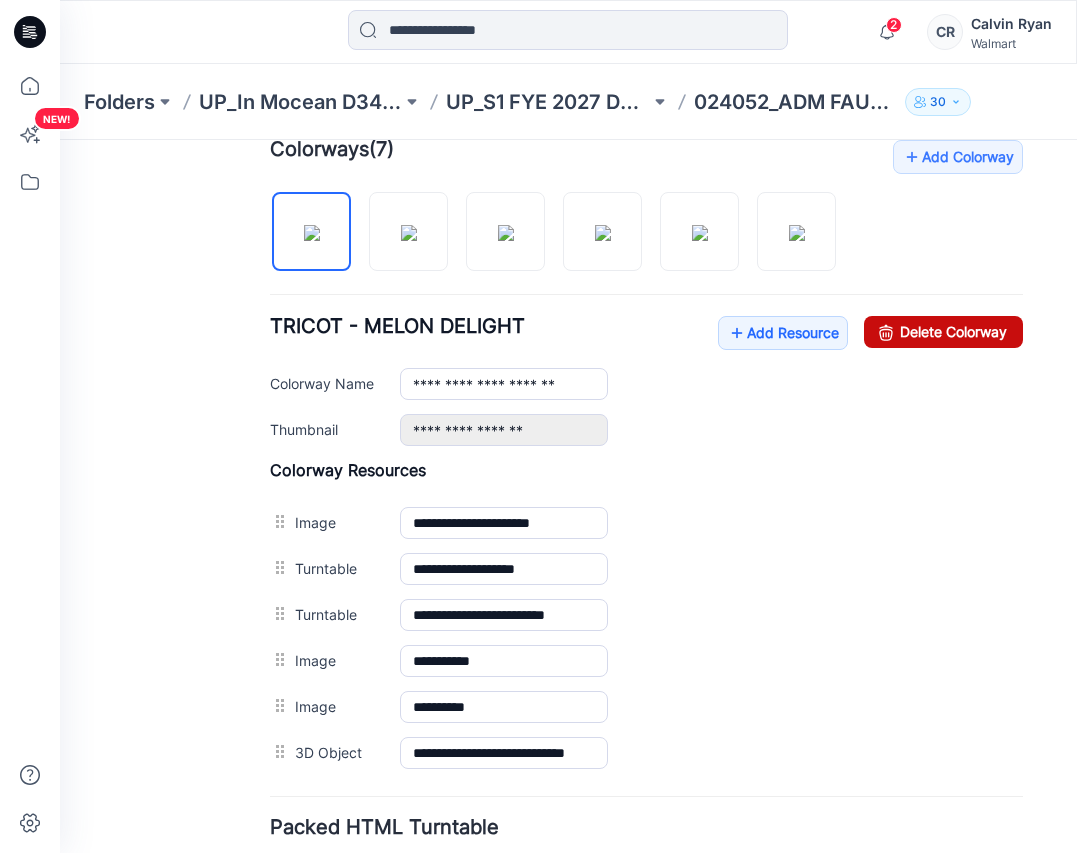 click on "Delete Colorway" at bounding box center [943, 332] 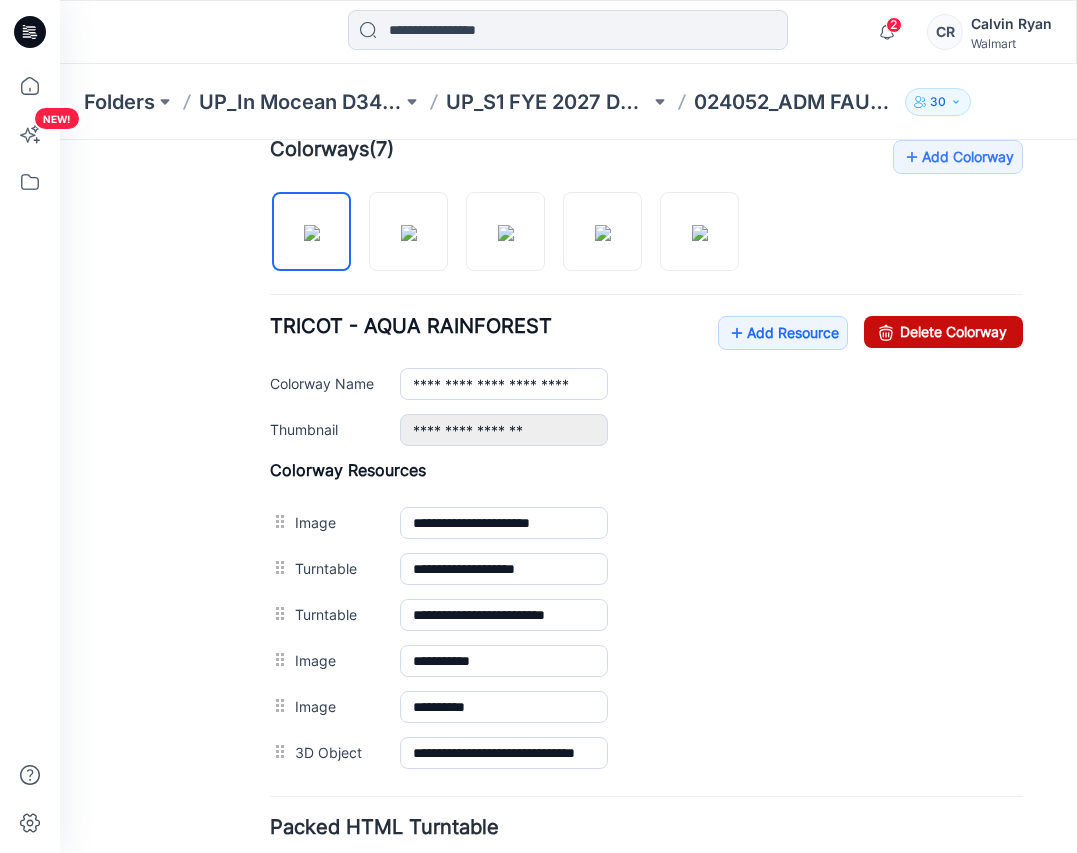 click on "Delete Colorway" at bounding box center [943, 332] 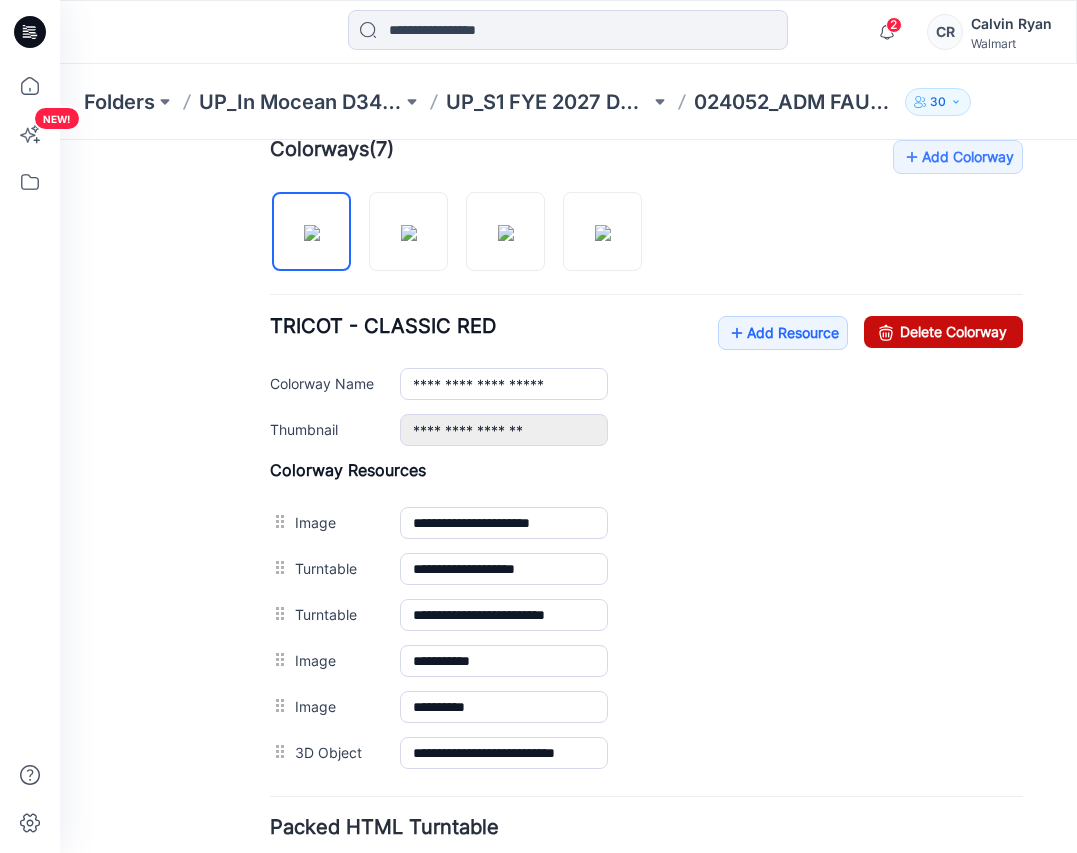 click on "Delete Colorway" at bounding box center [943, 332] 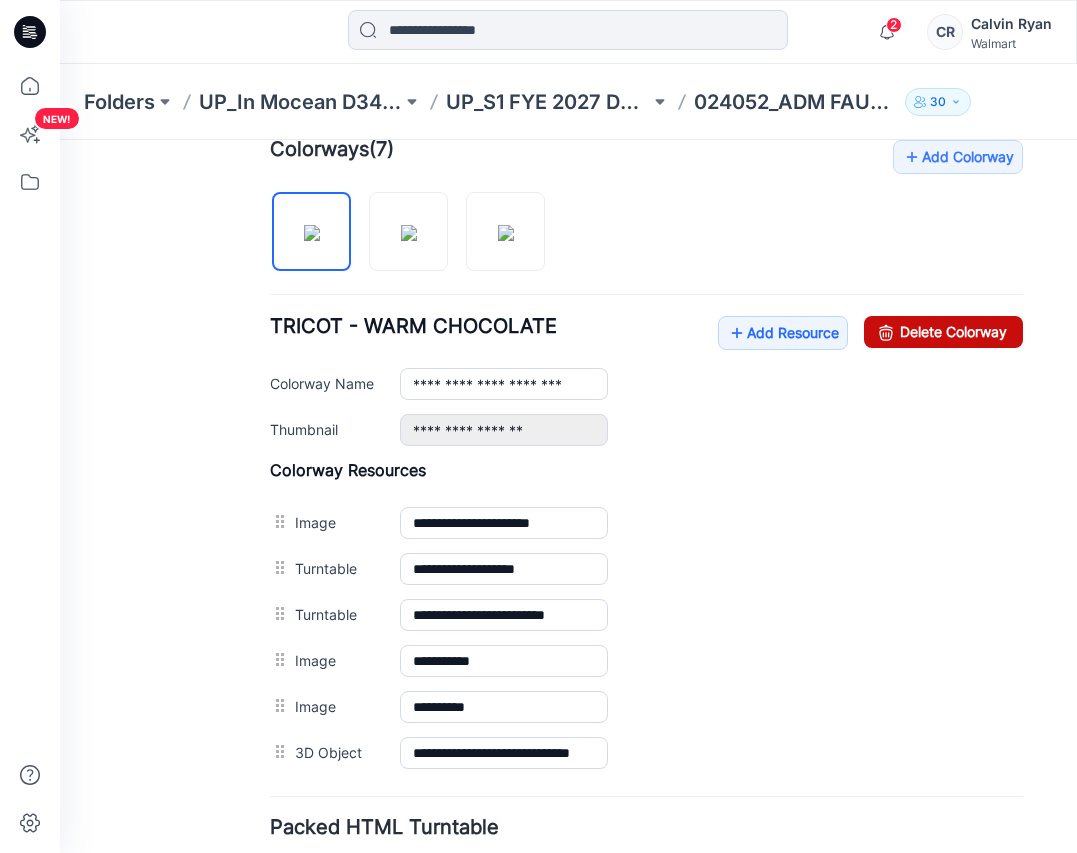 click on "Delete Colorway" at bounding box center [943, 332] 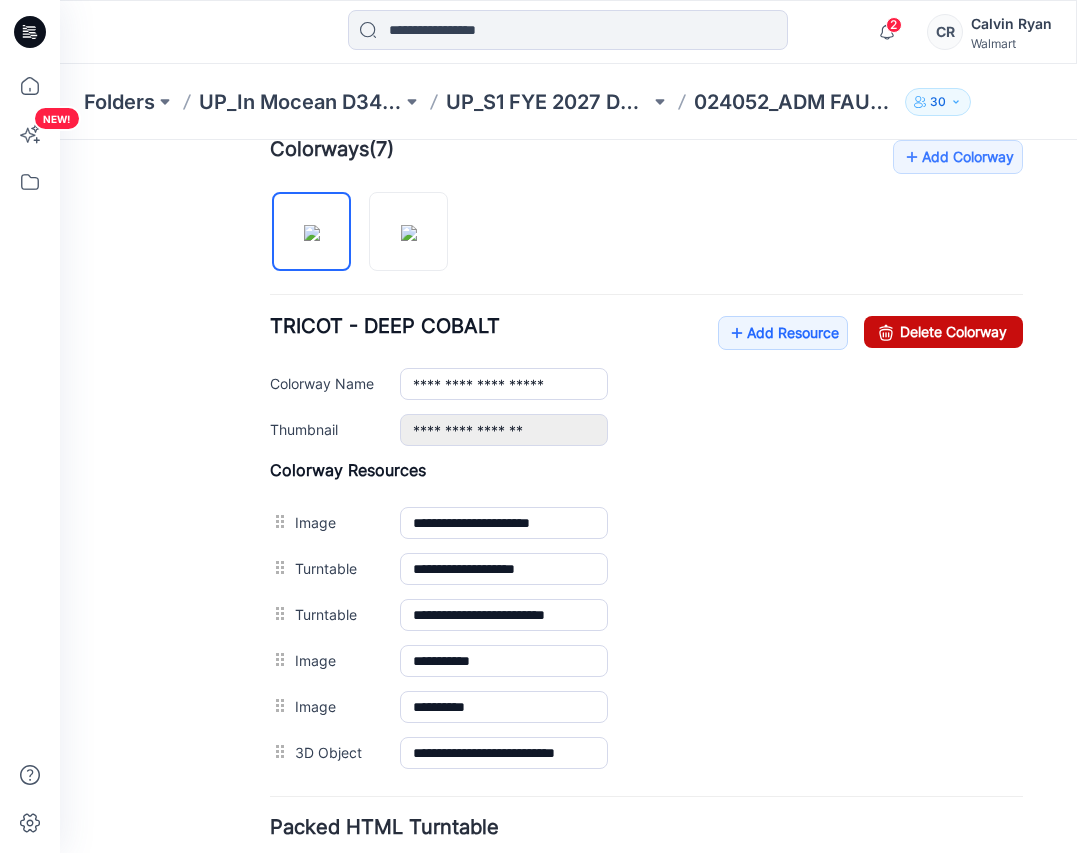 click on "Delete Colorway" at bounding box center [943, 332] 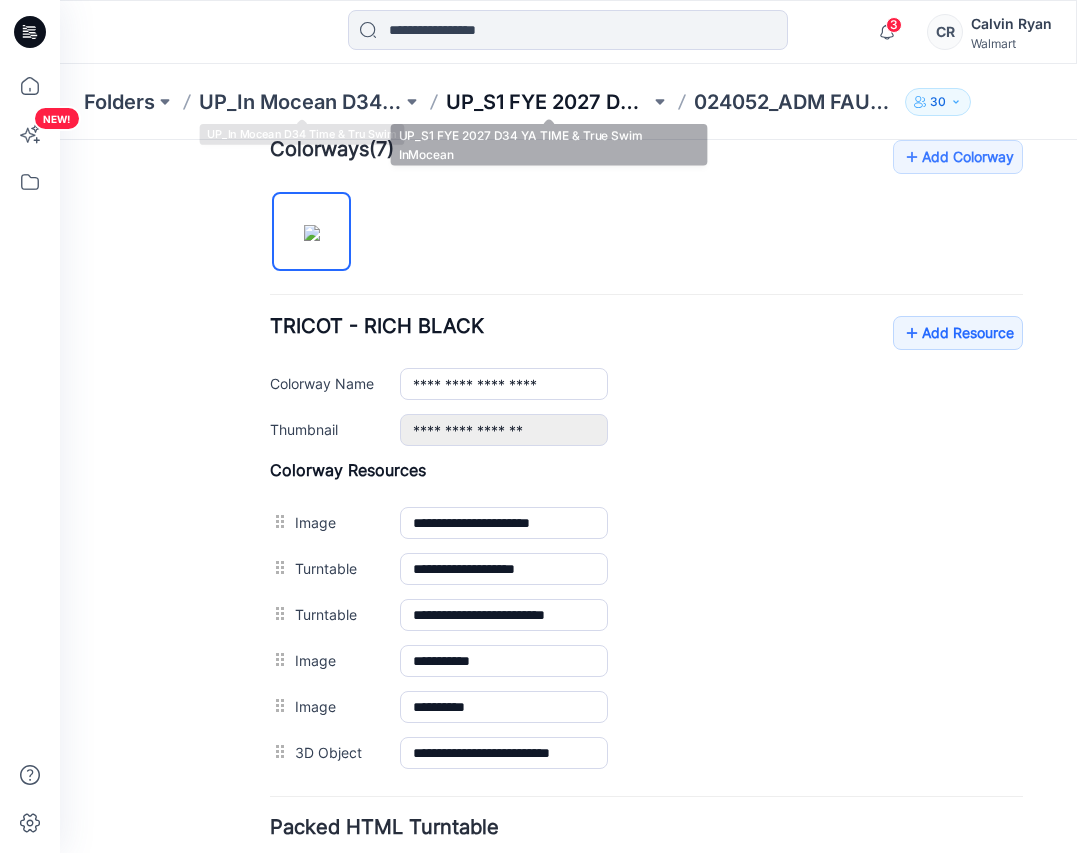 click on "UP_S1 FYE 2027 D34 YA TIME & True Swim InMocean" at bounding box center (547, 102) 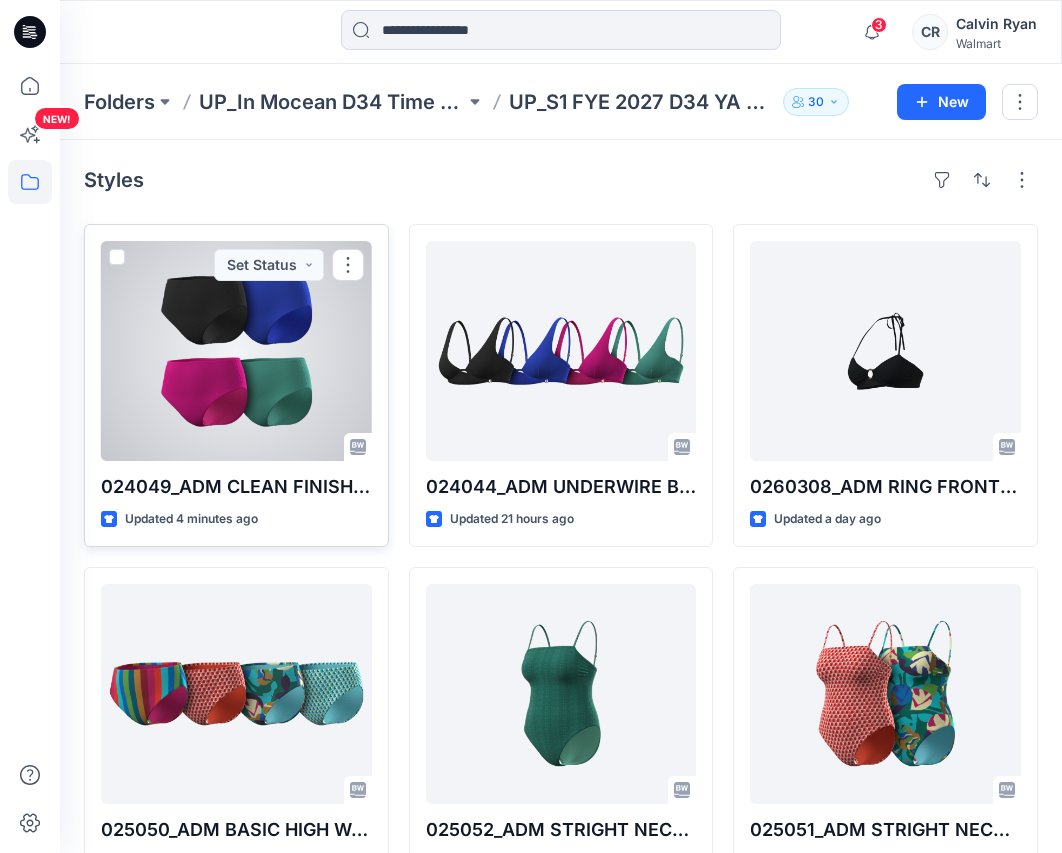 click at bounding box center [236, 351] 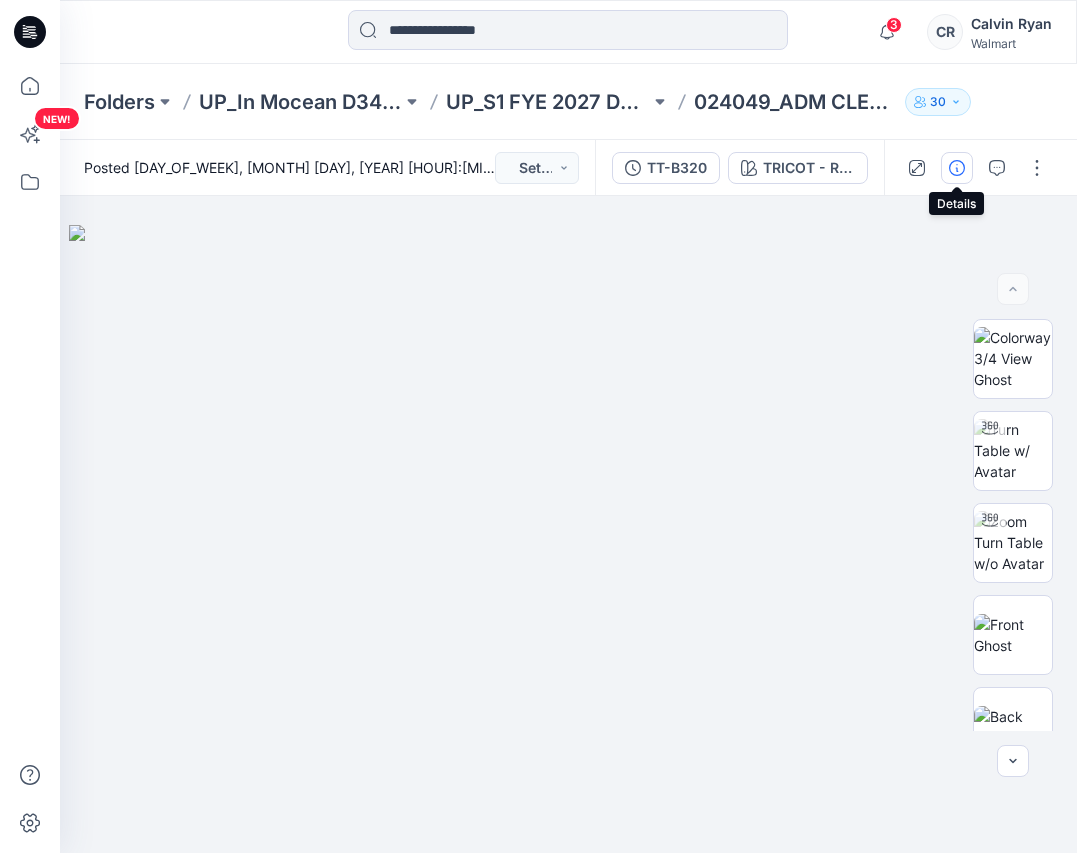 click 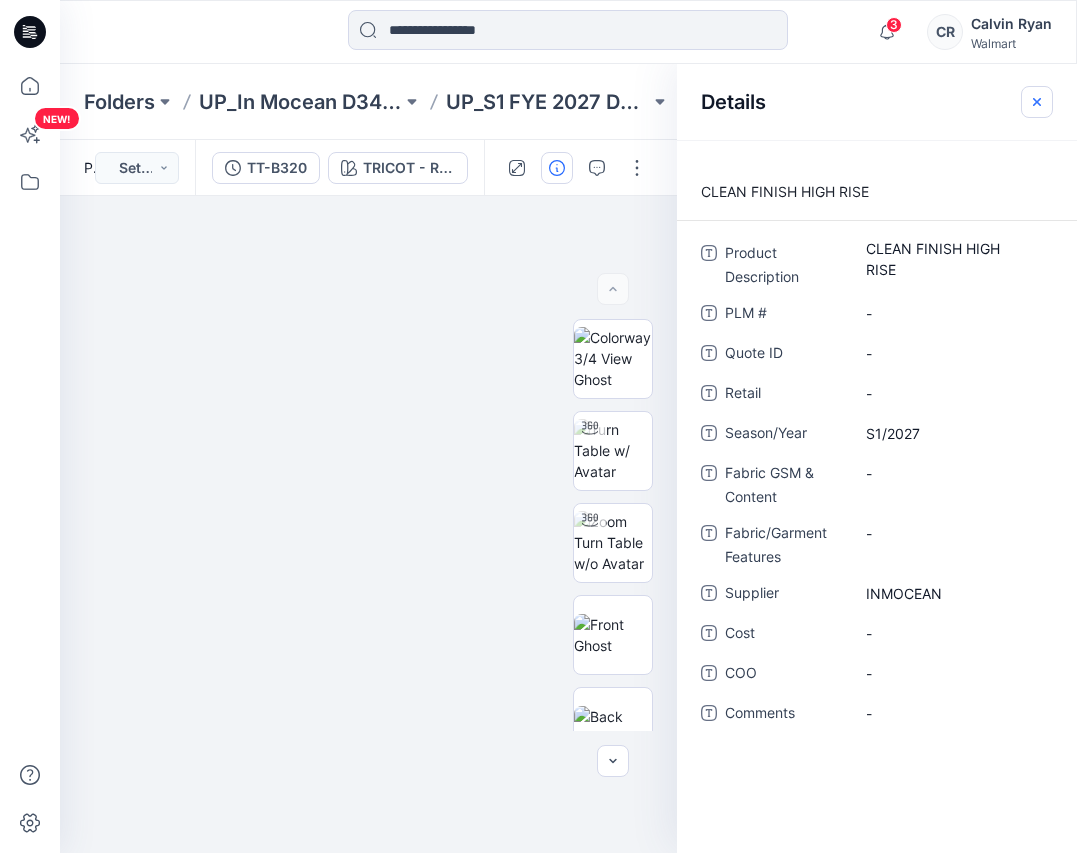 click 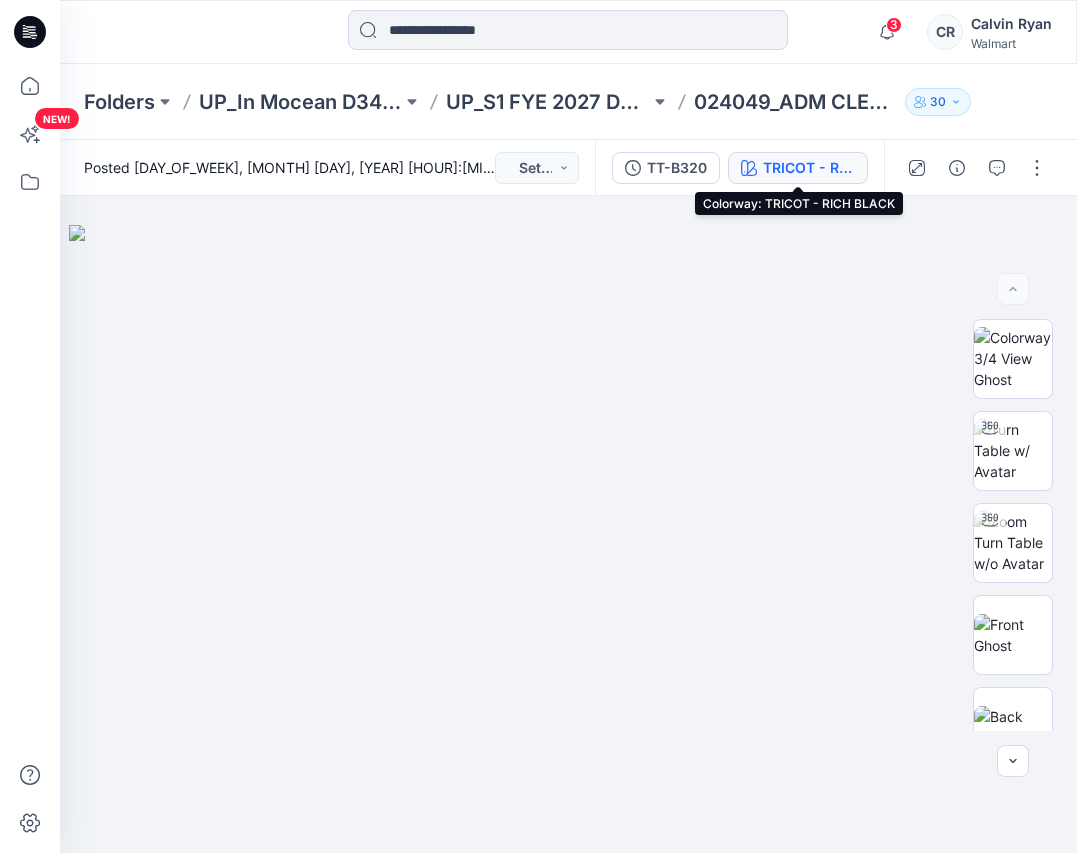 click on "TRICOT - RICH BLACK" at bounding box center [809, 168] 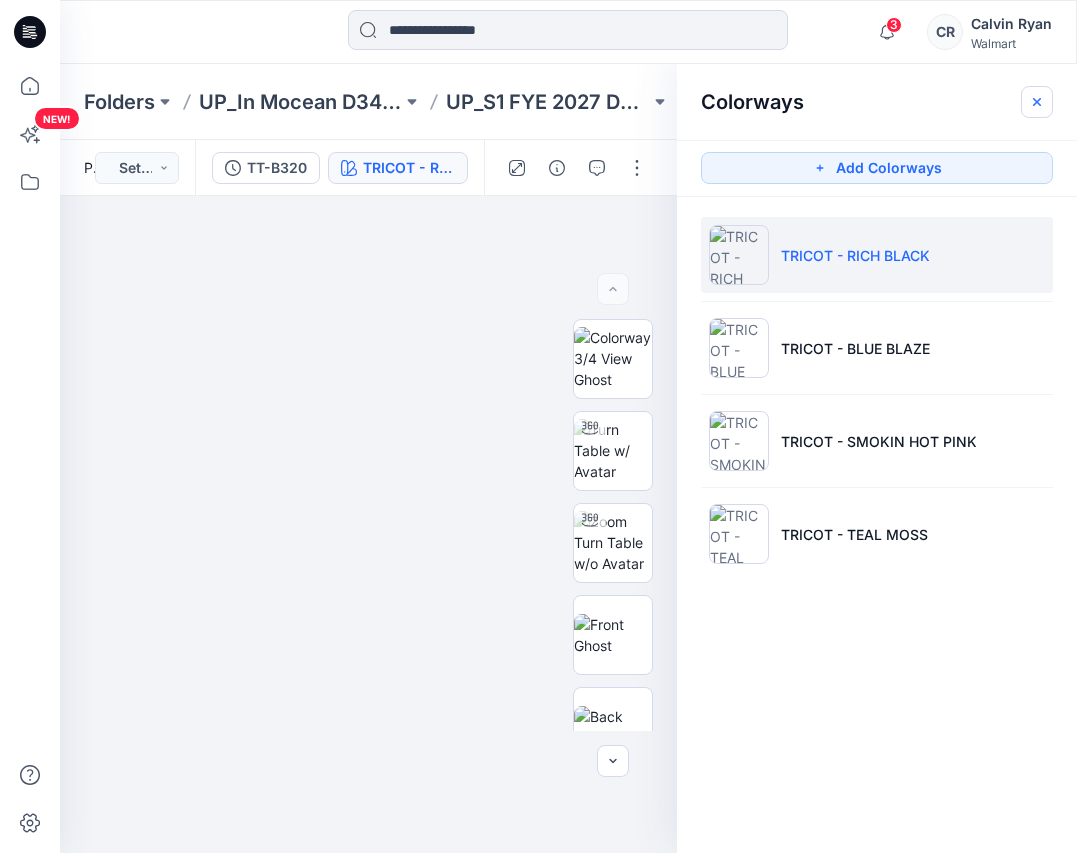 click 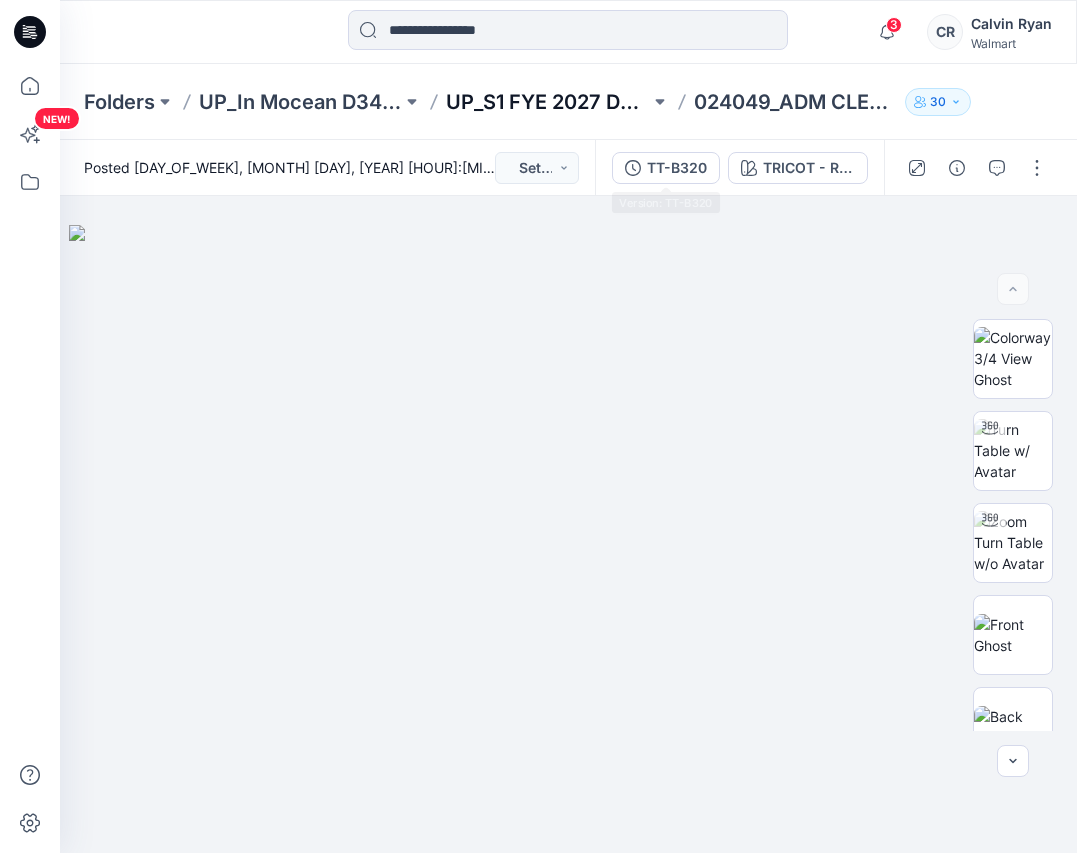 click on "UP_S1 FYE 2027 D34 YA TIME & True Swim InMocean" at bounding box center [547, 102] 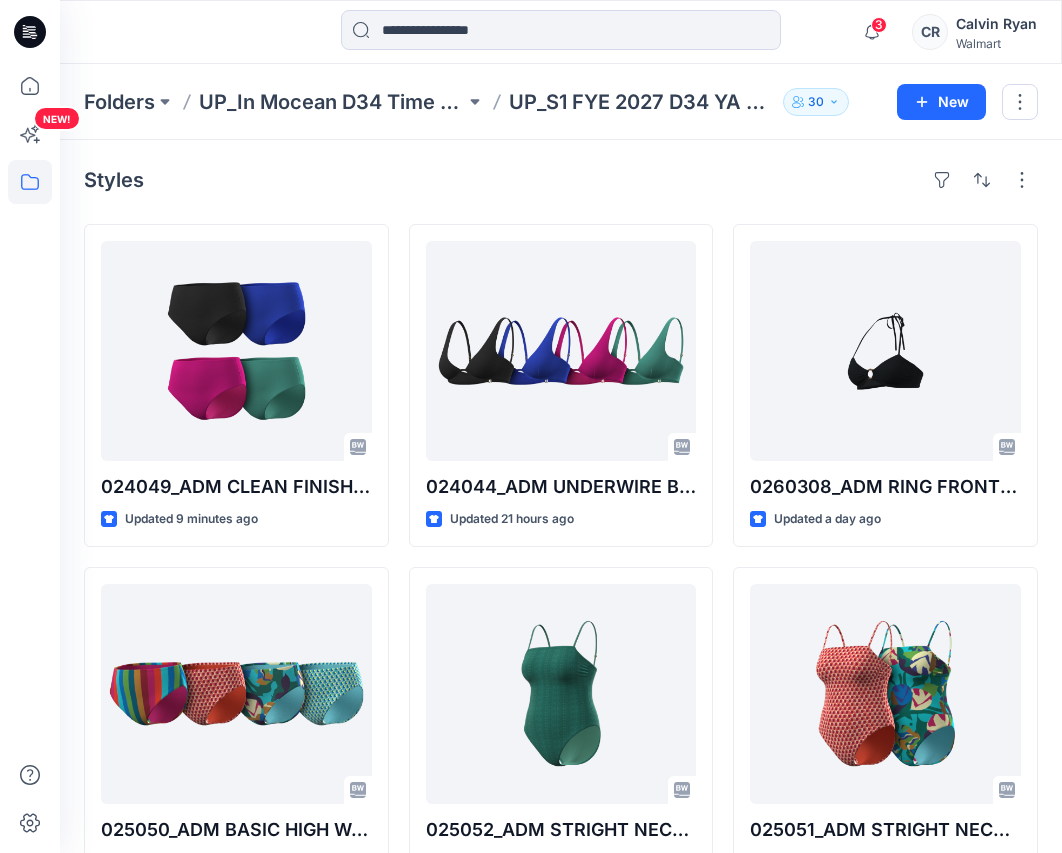 click on "NEW!" at bounding box center (30, 458) 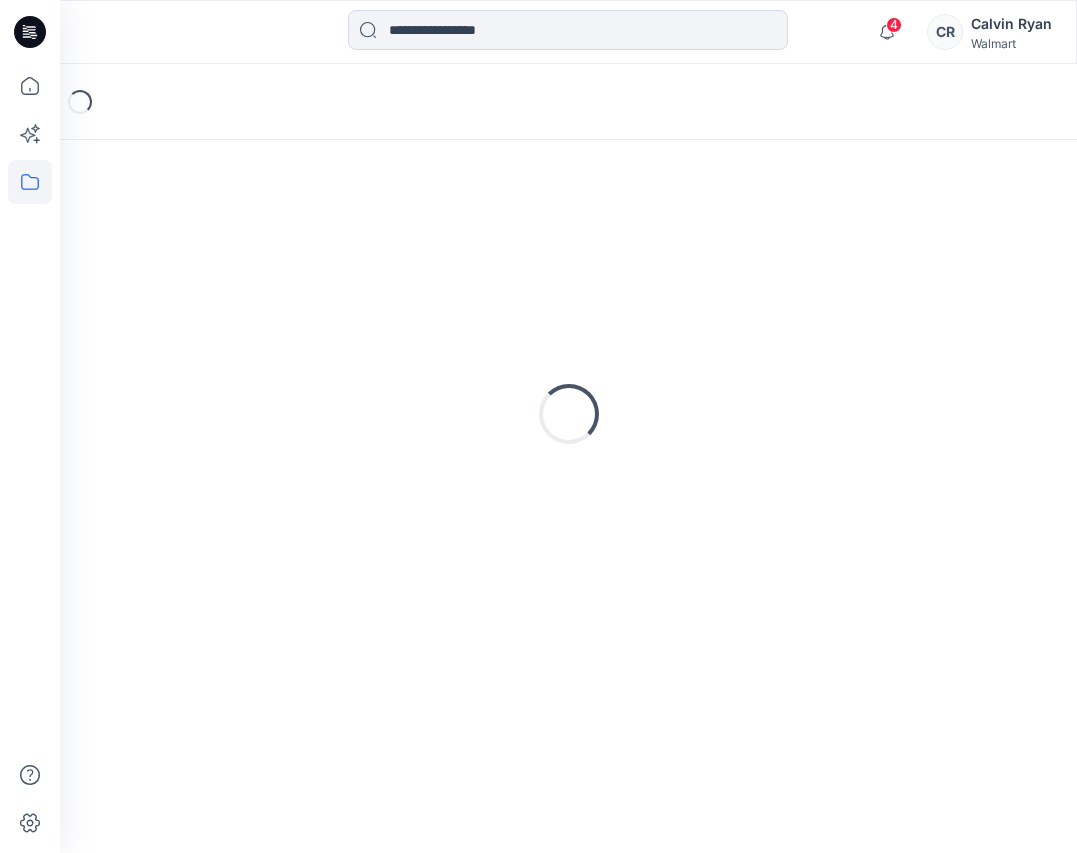 scroll, scrollTop: 0, scrollLeft: 0, axis: both 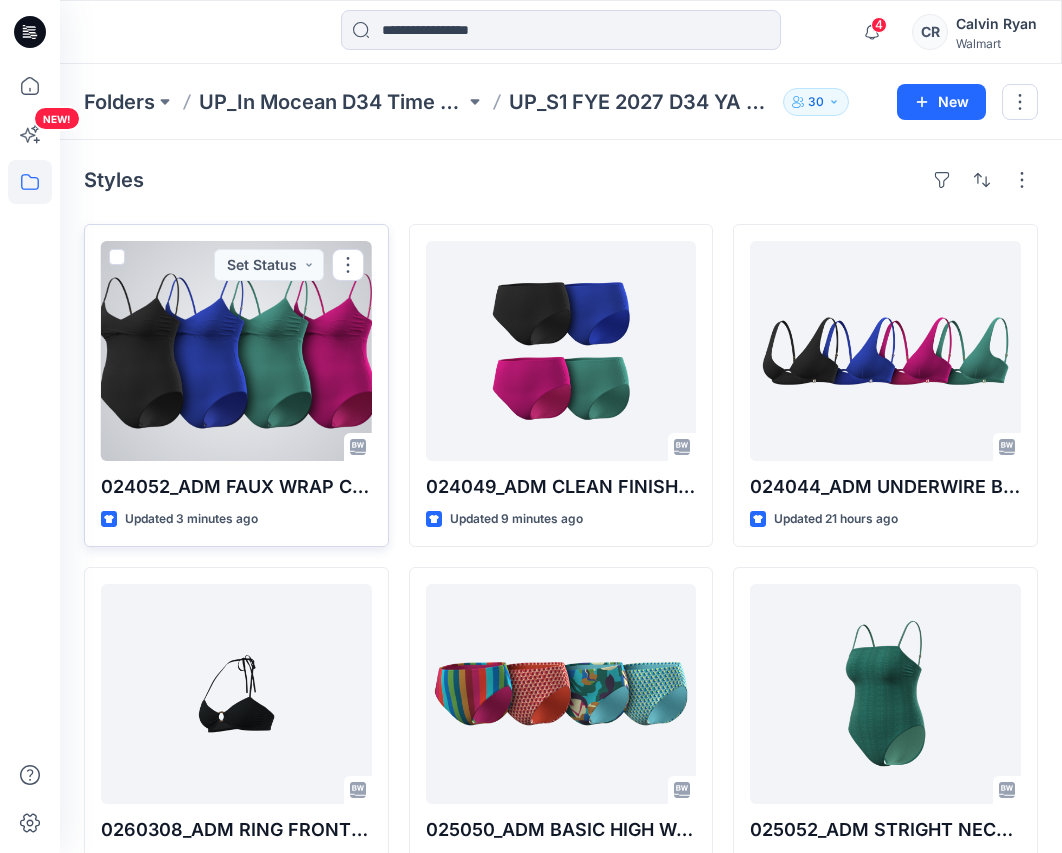 click at bounding box center [236, 351] 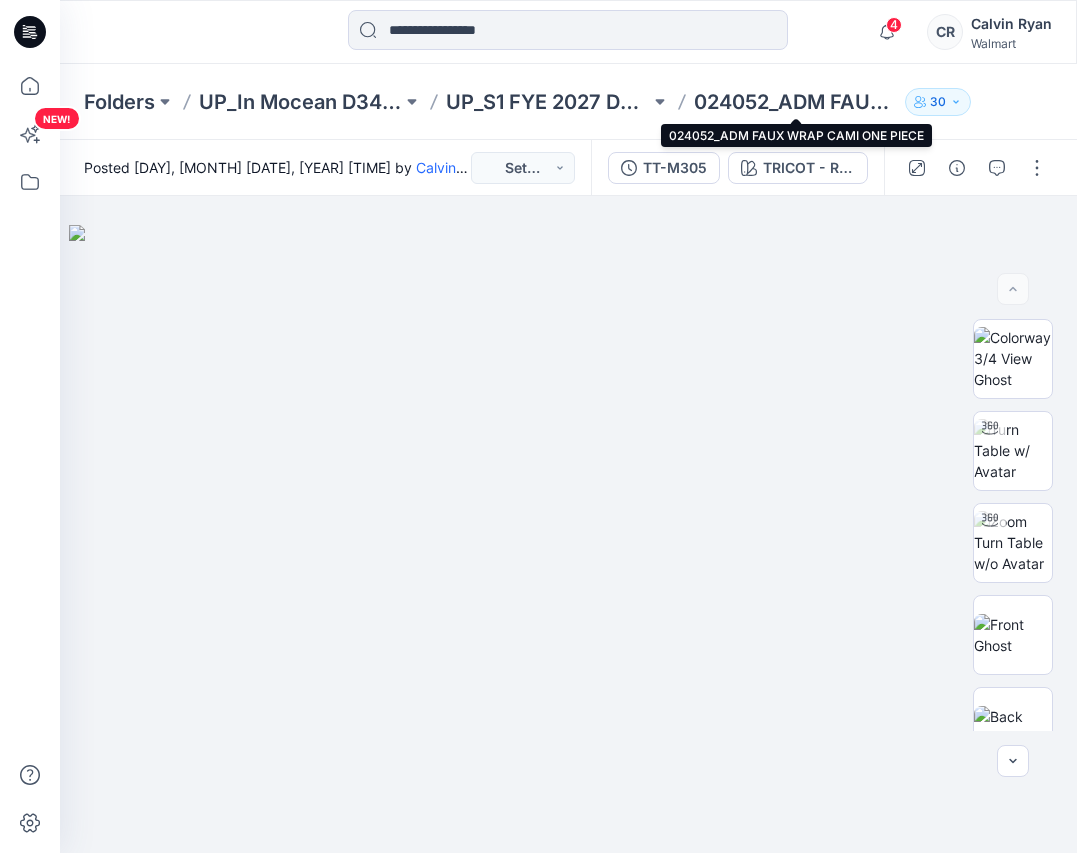 click on "024052_ADM FAUX WRAP CAMI ONE PIECE" at bounding box center (795, 102) 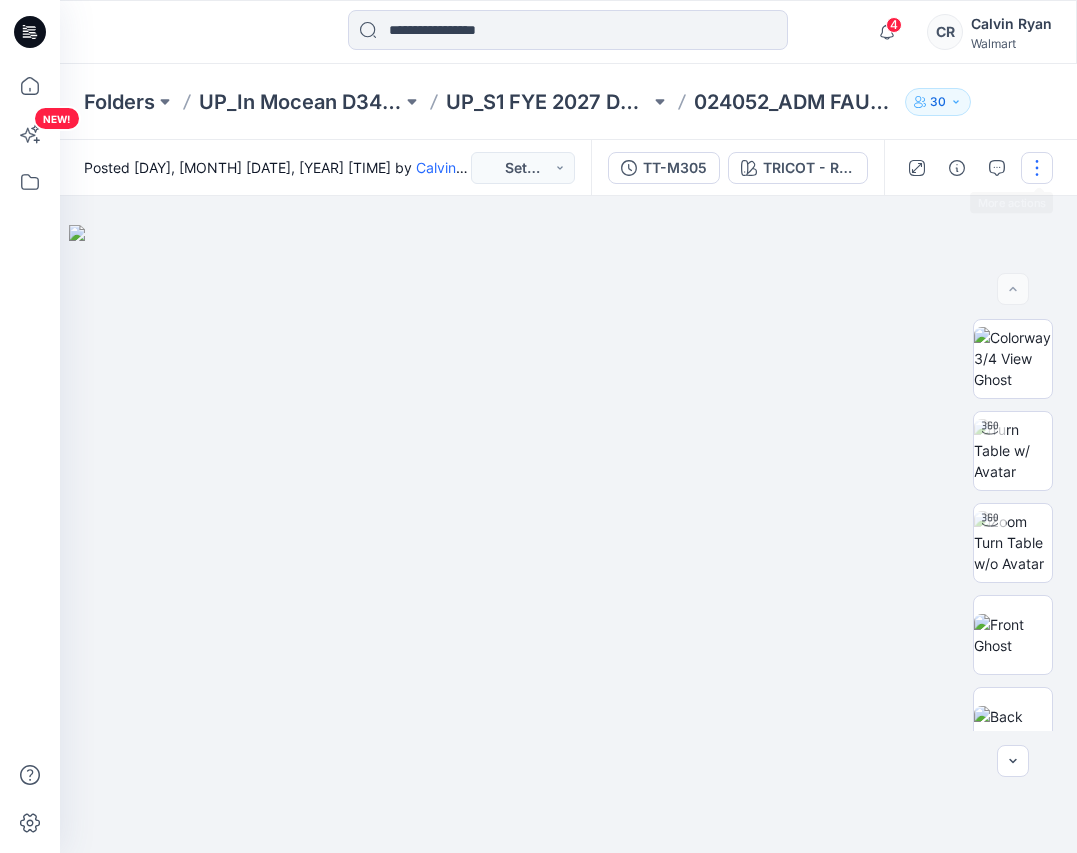 click at bounding box center (1037, 168) 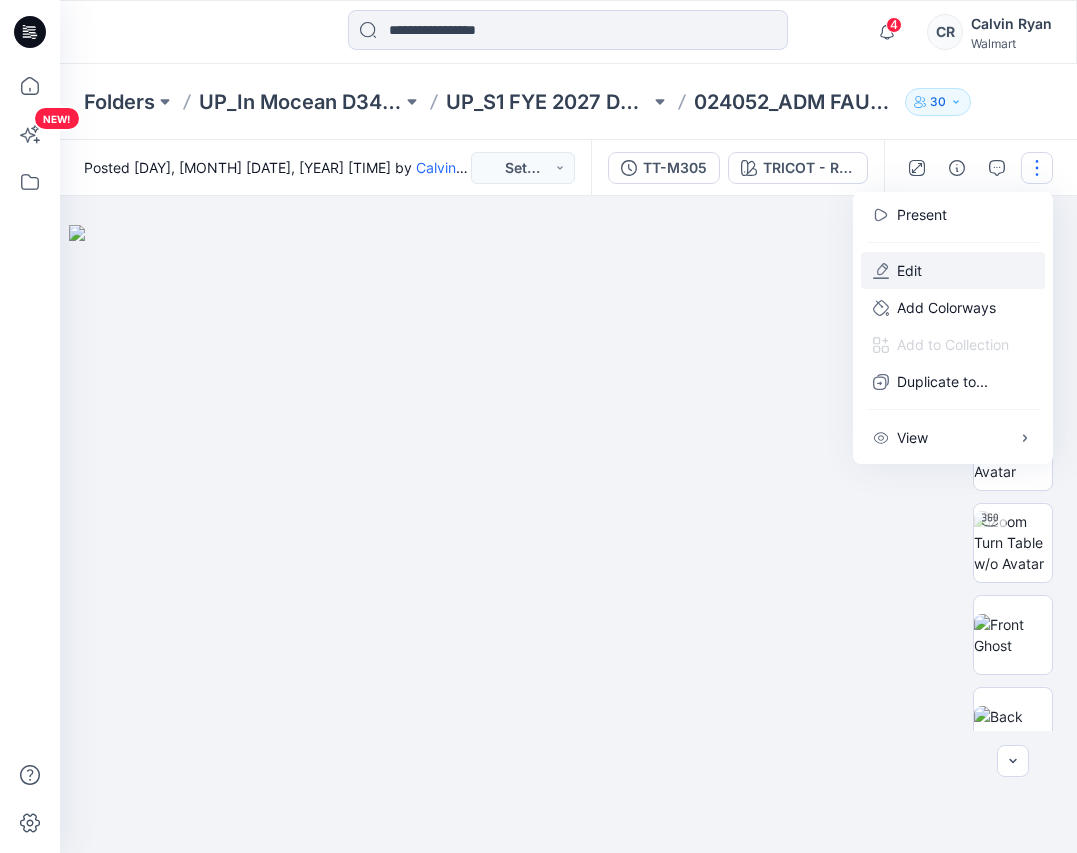 click on "Edit" at bounding box center [909, 270] 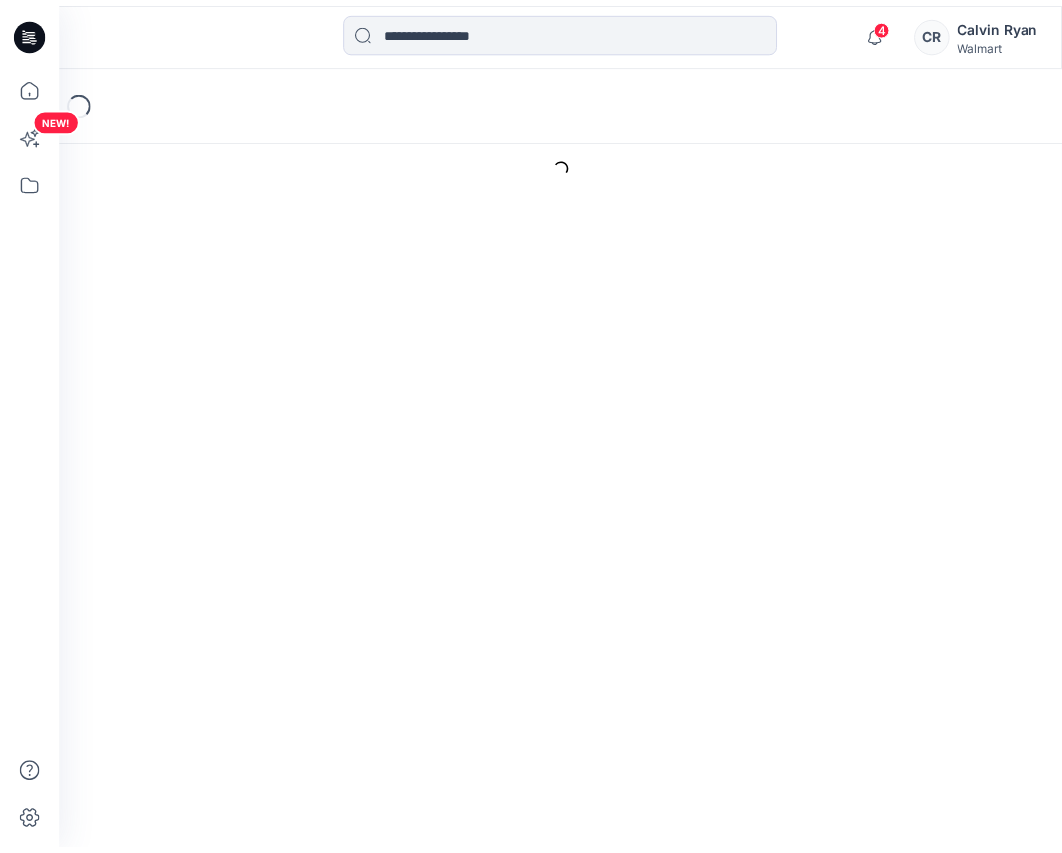 scroll, scrollTop: 0, scrollLeft: 0, axis: both 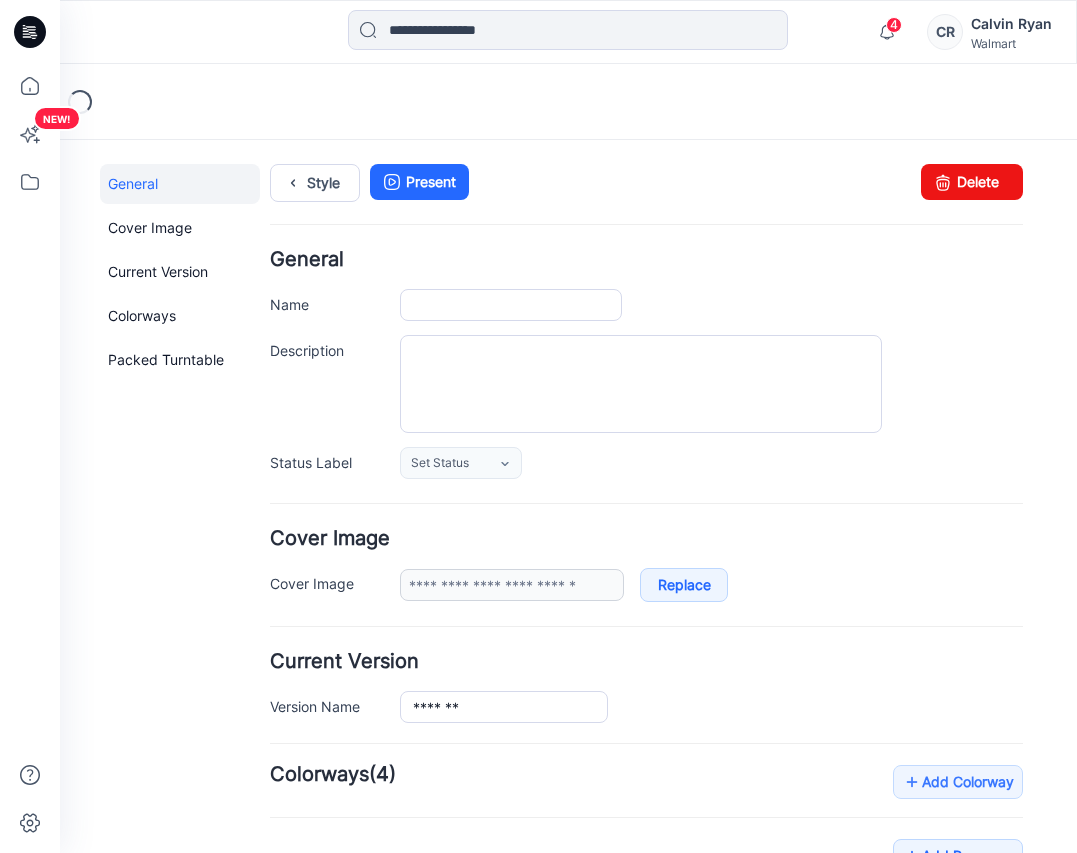 type on "**********" 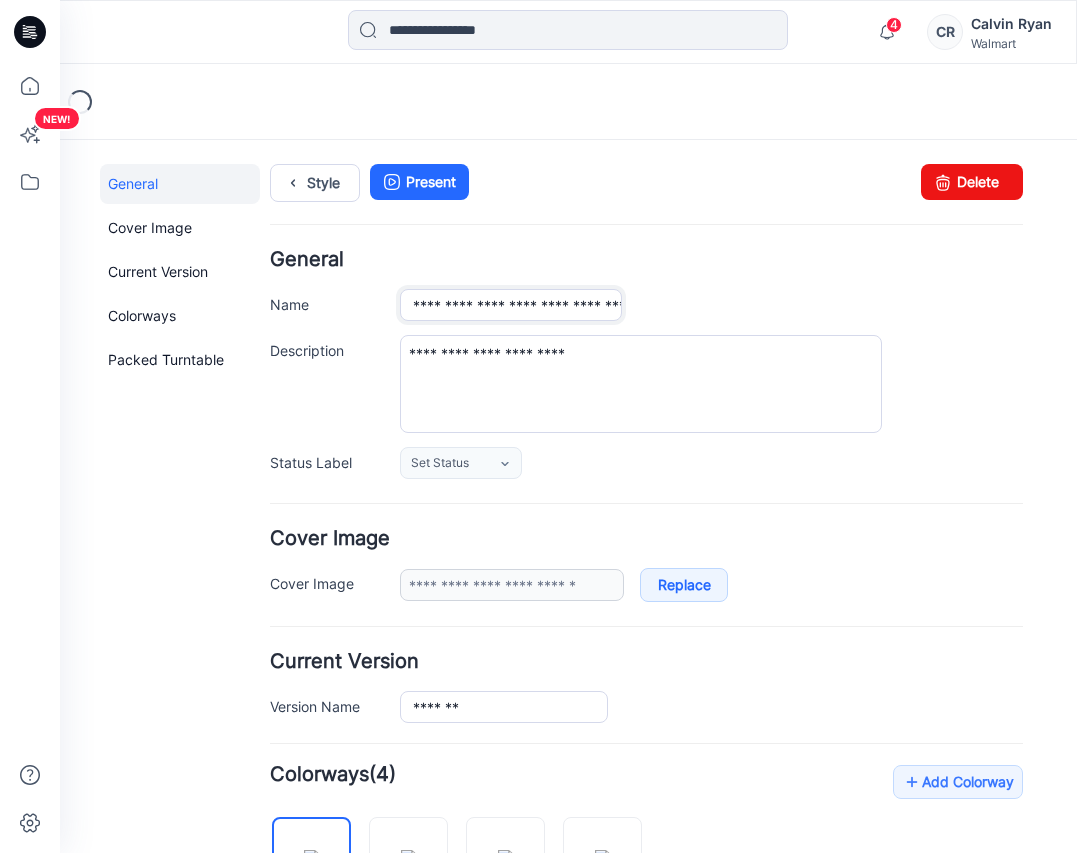 click on "**********" at bounding box center (511, 305) 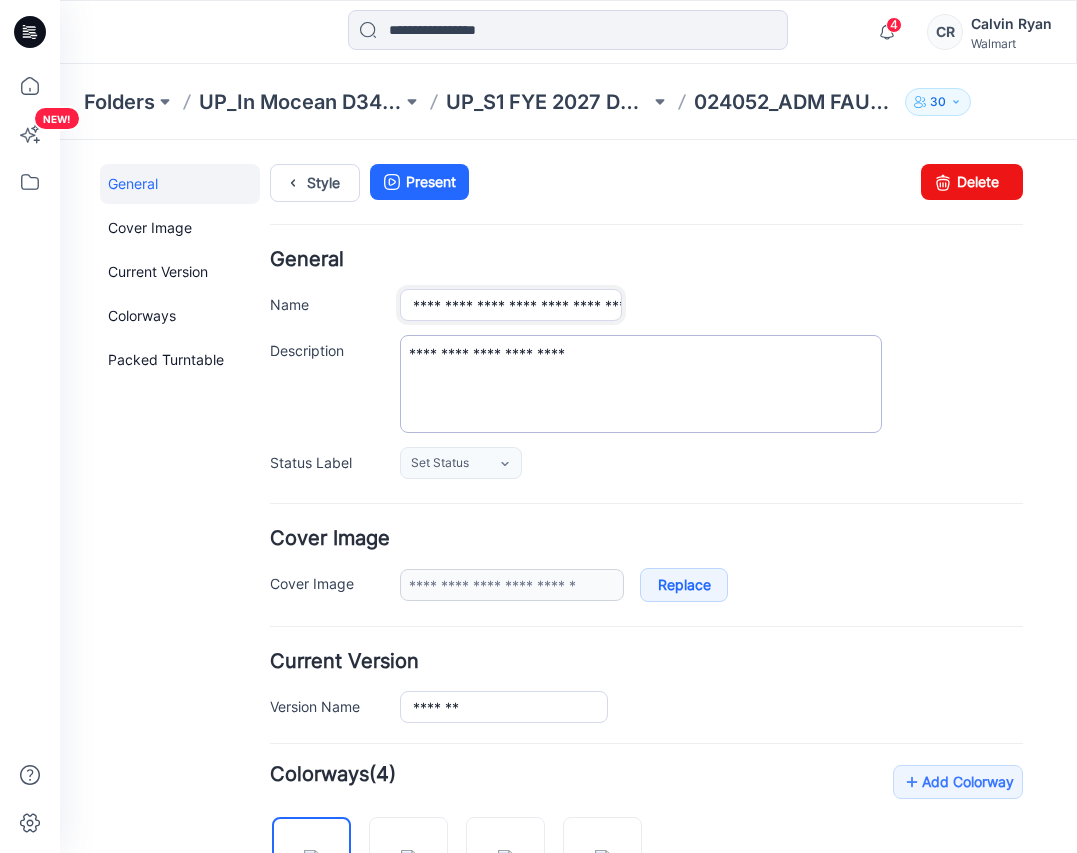 type on "**********" 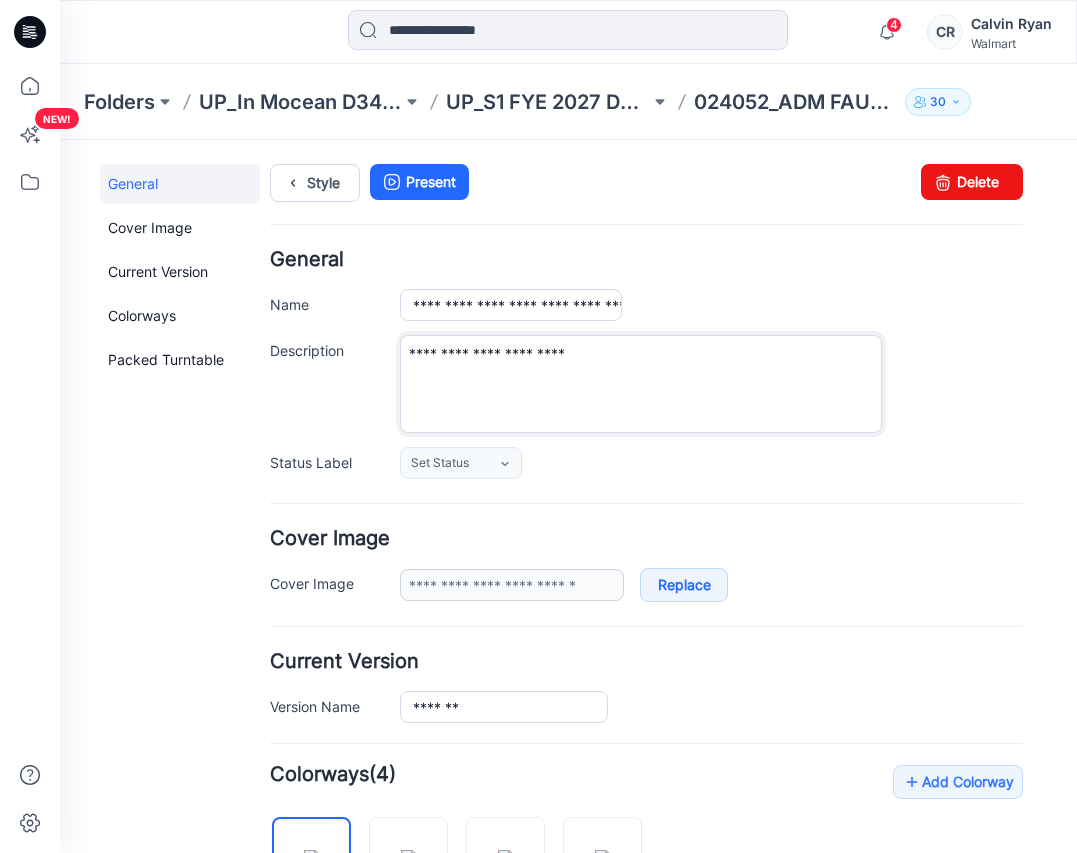 click on "**********" at bounding box center [641, 384] 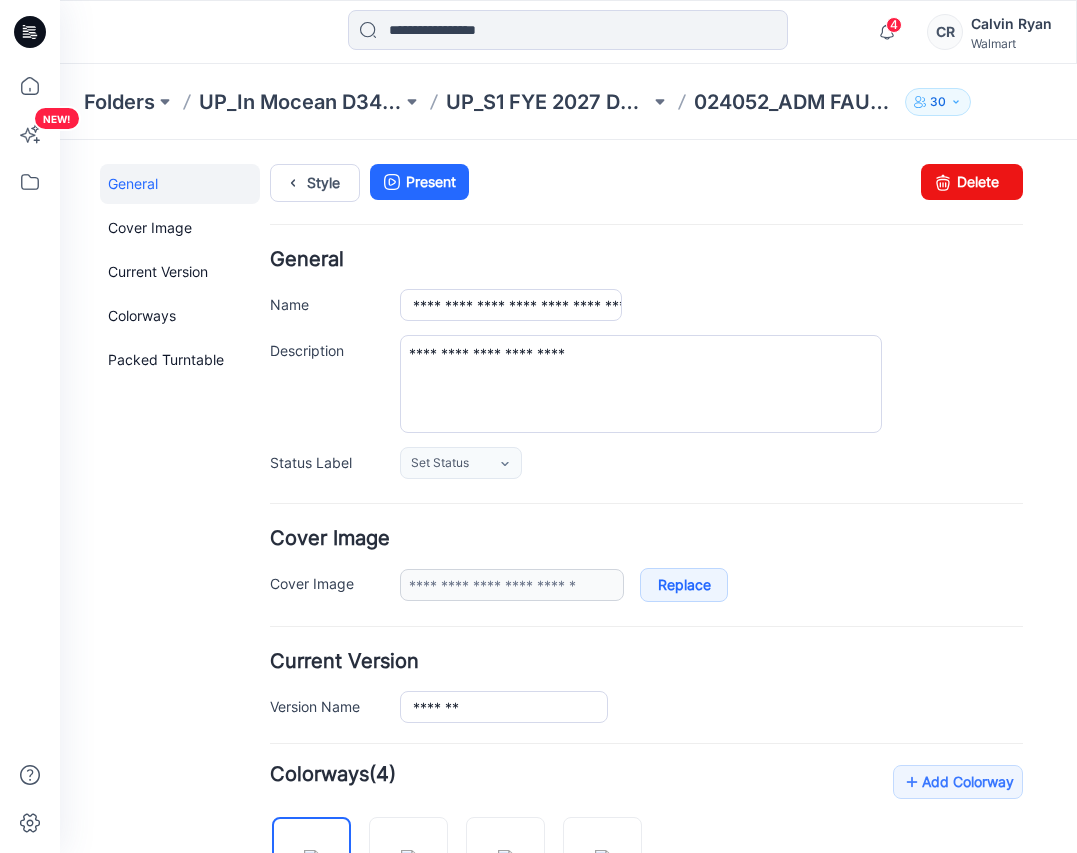 click on "Style
Present
Changes Saved
Delete" at bounding box center (646, 207) 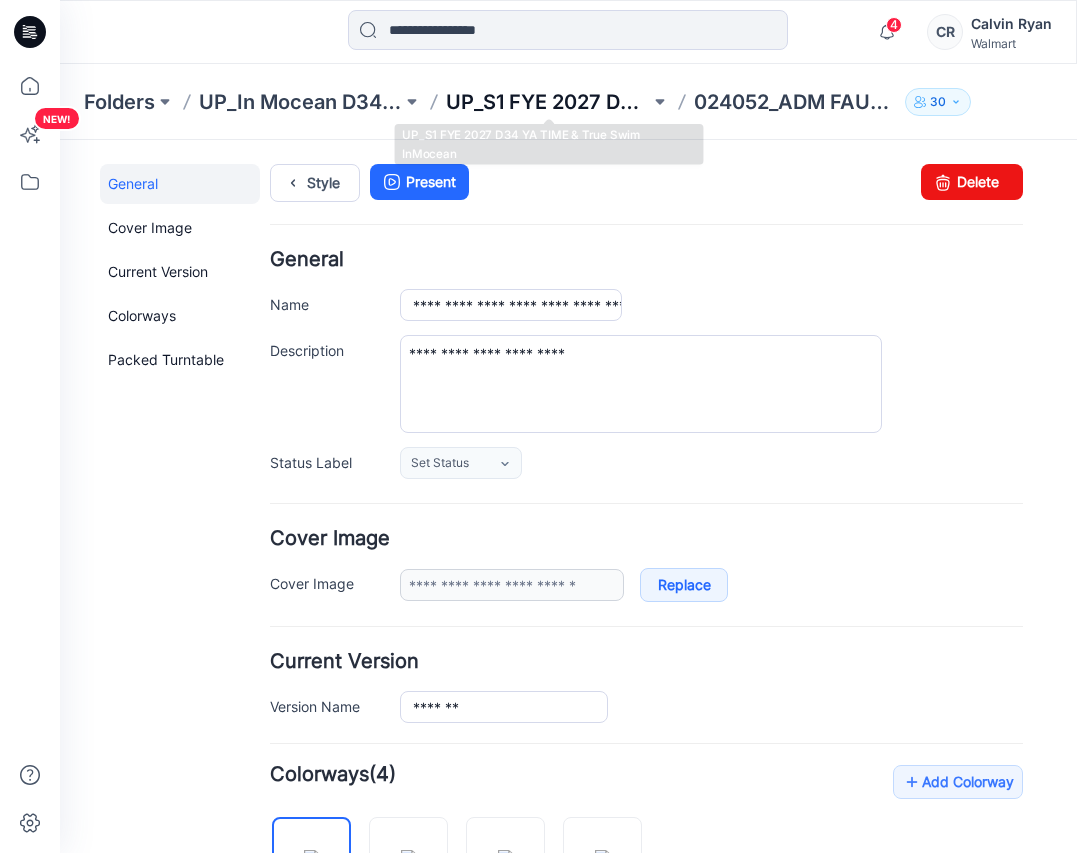 click on "UP_S1 FYE 2027 D34 YA TIME & True Swim InMocean" at bounding box center [547, 102] 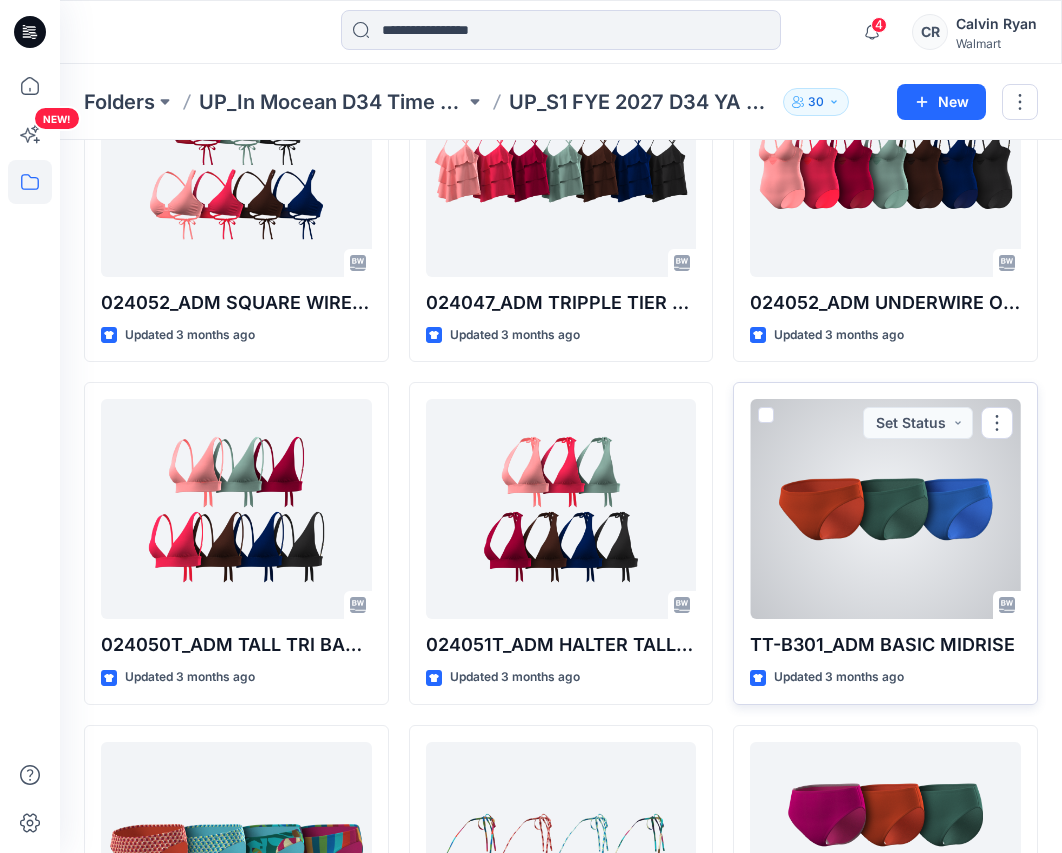 scroll, scrollTop: 2587, scrollLeft: 0, axis: vertical 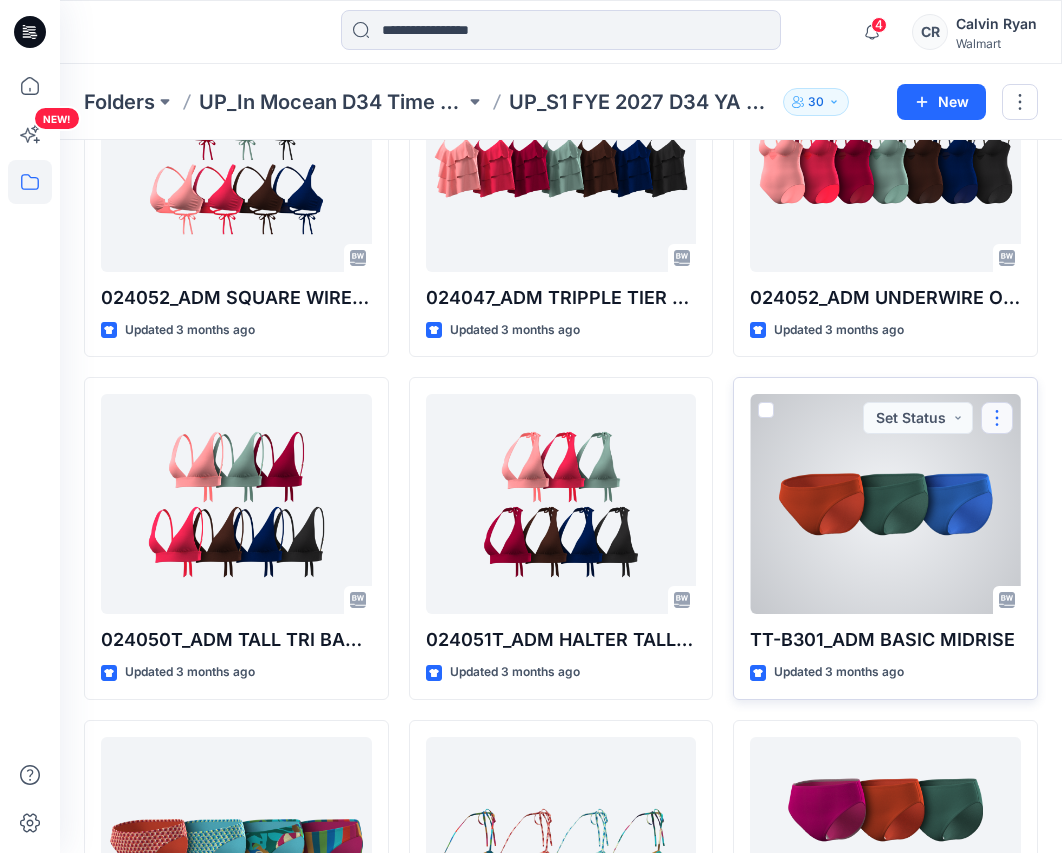 click at bounding box center (997, 418) 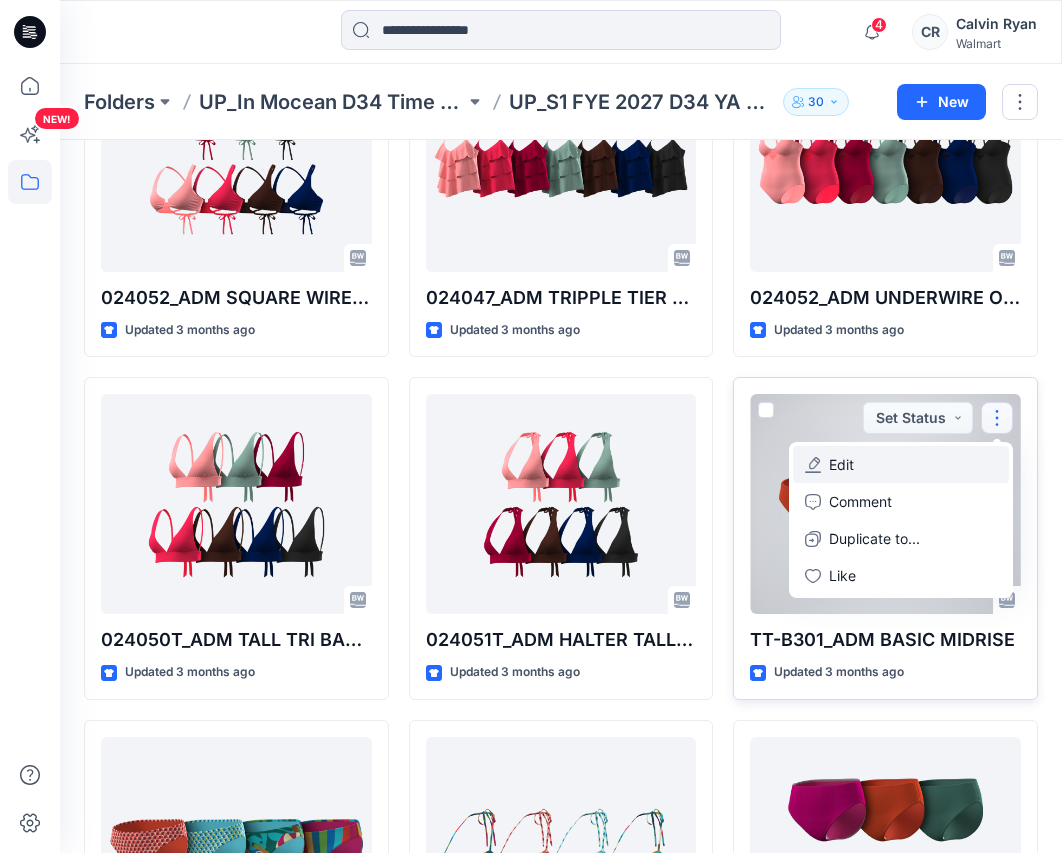 click on "Edit" at bounding box center (901, 464) 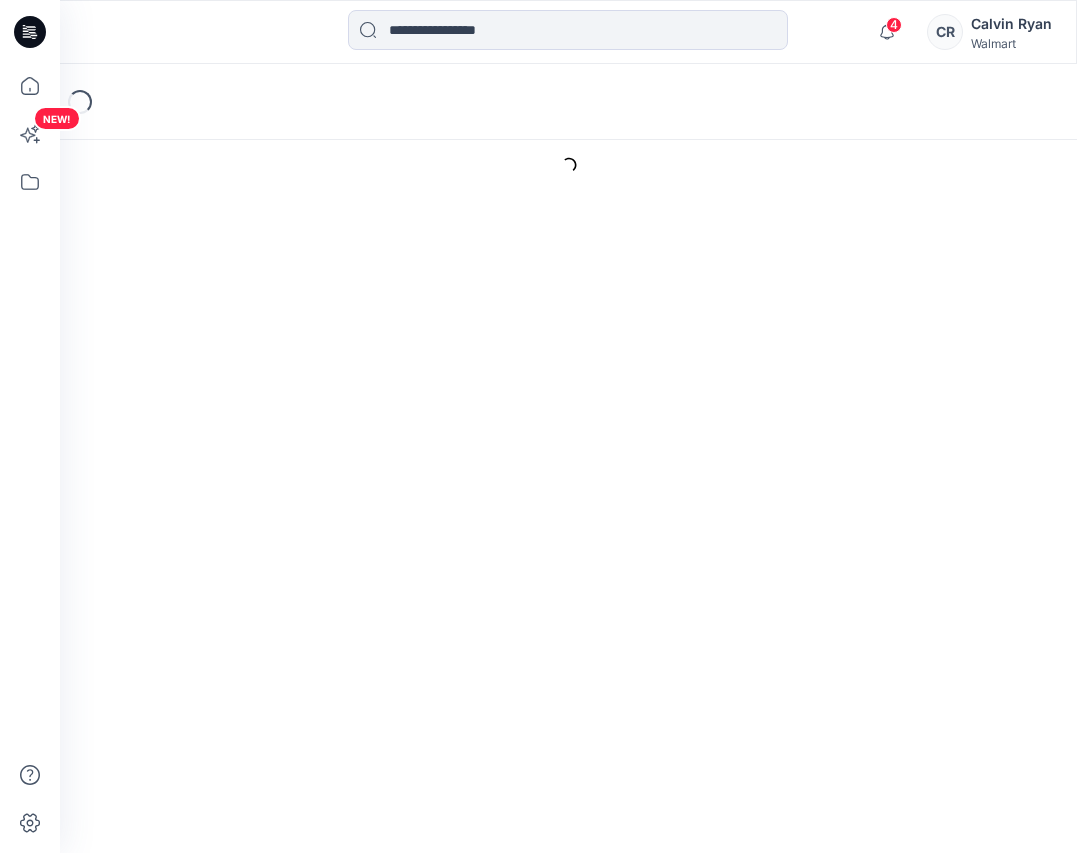scroll, scrollTop: 0, scrollLeft: 0, axis: both 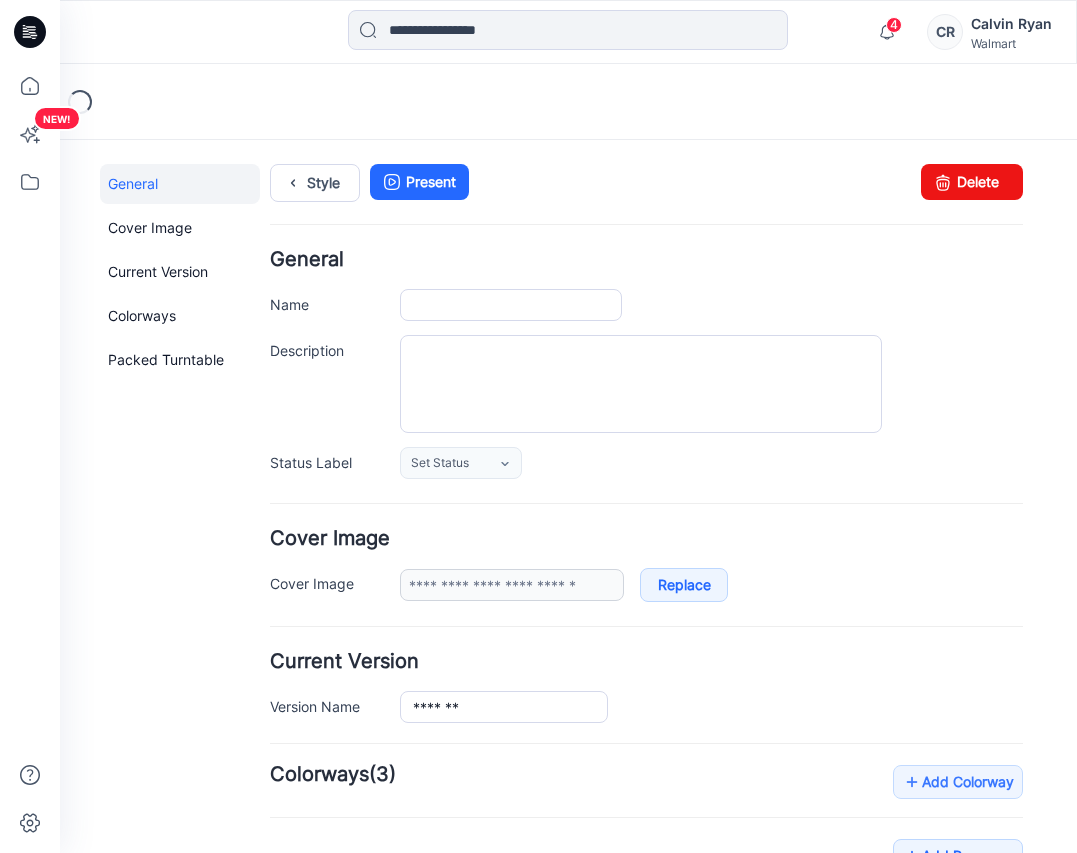 type on "**********" 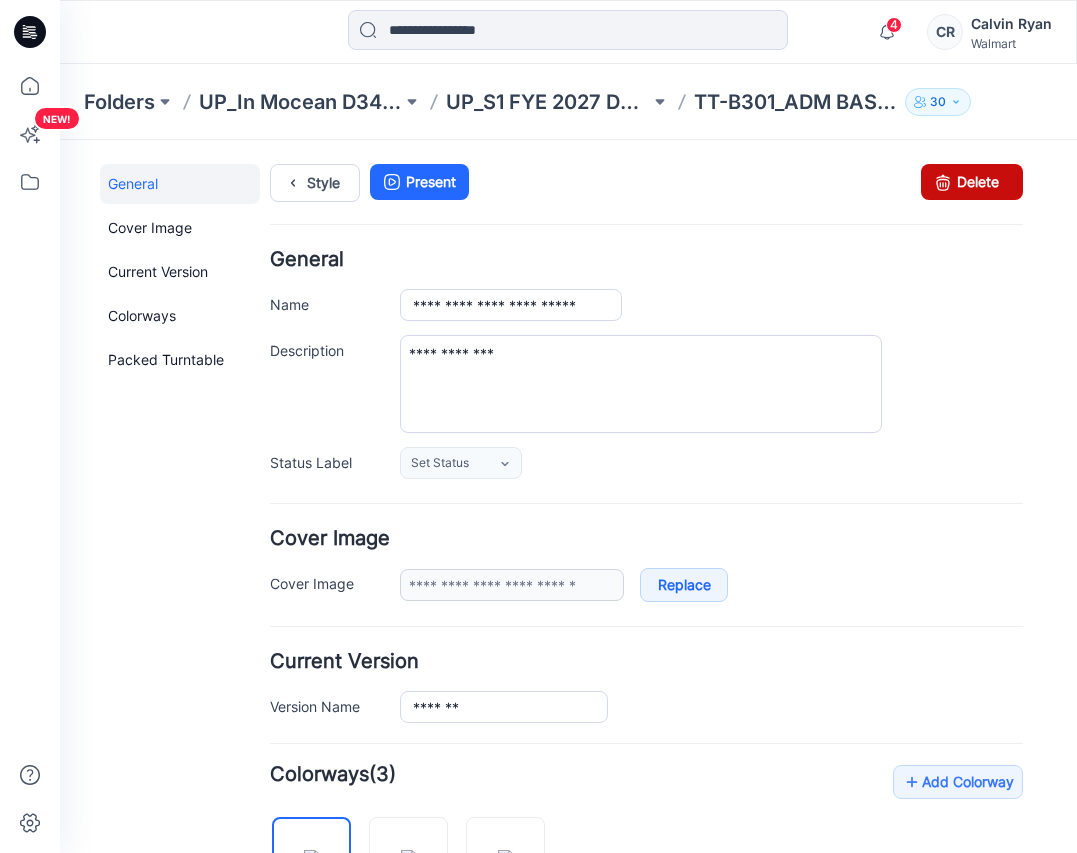 drag, startPoint x: 927, startPoint y: 196, endPoint x: 678, endPoint y: 229, distance: 251.17723 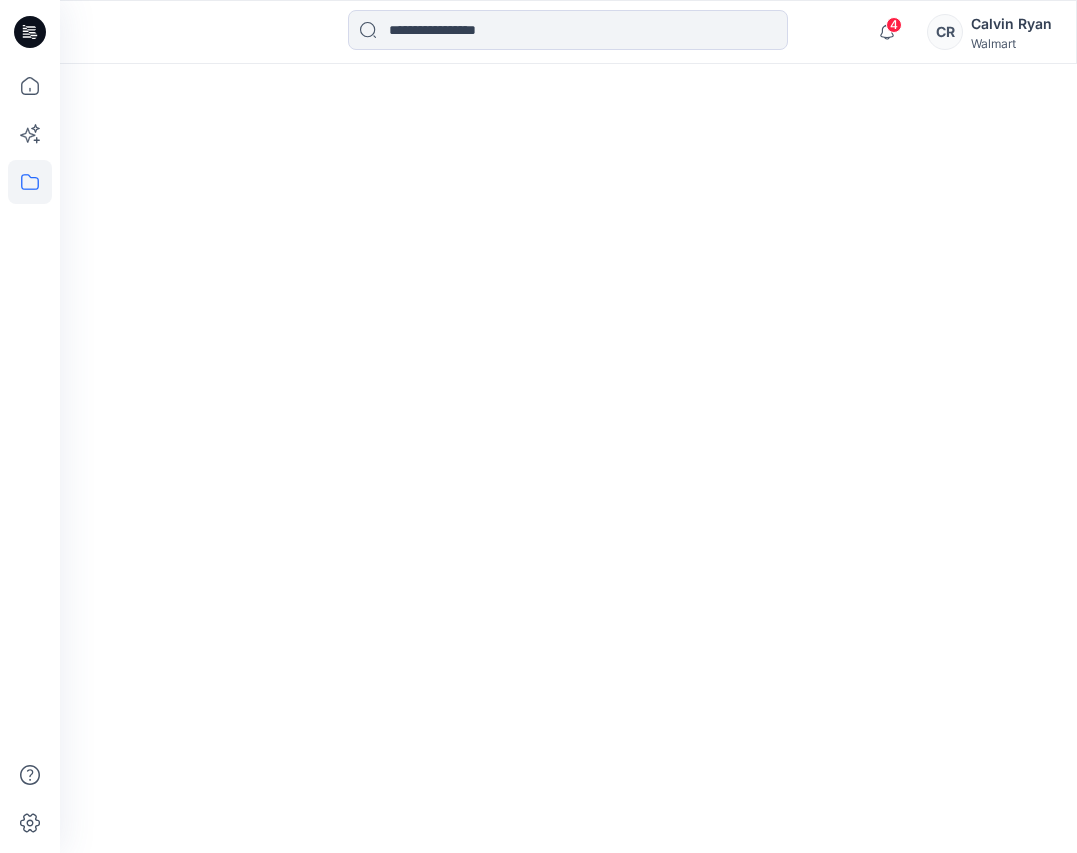 scroll, scrollTop: 0, scrollLeft: 0, axis: both 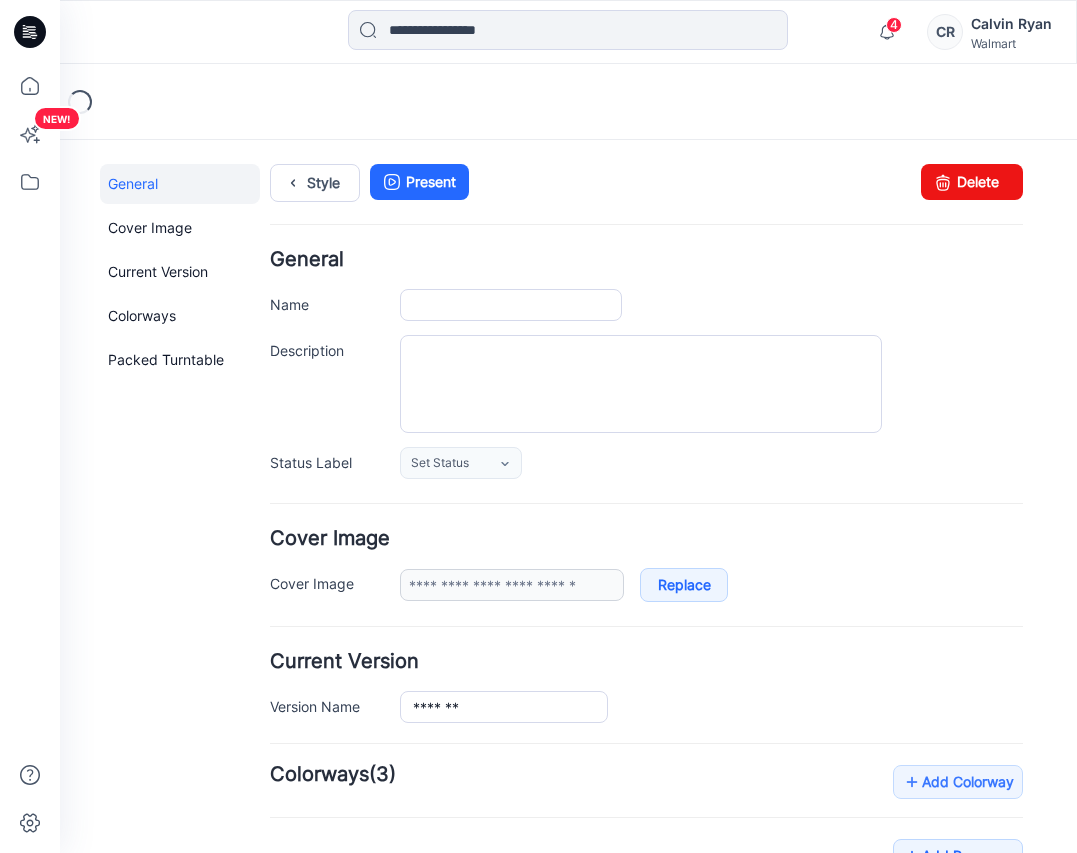 type on "**********" 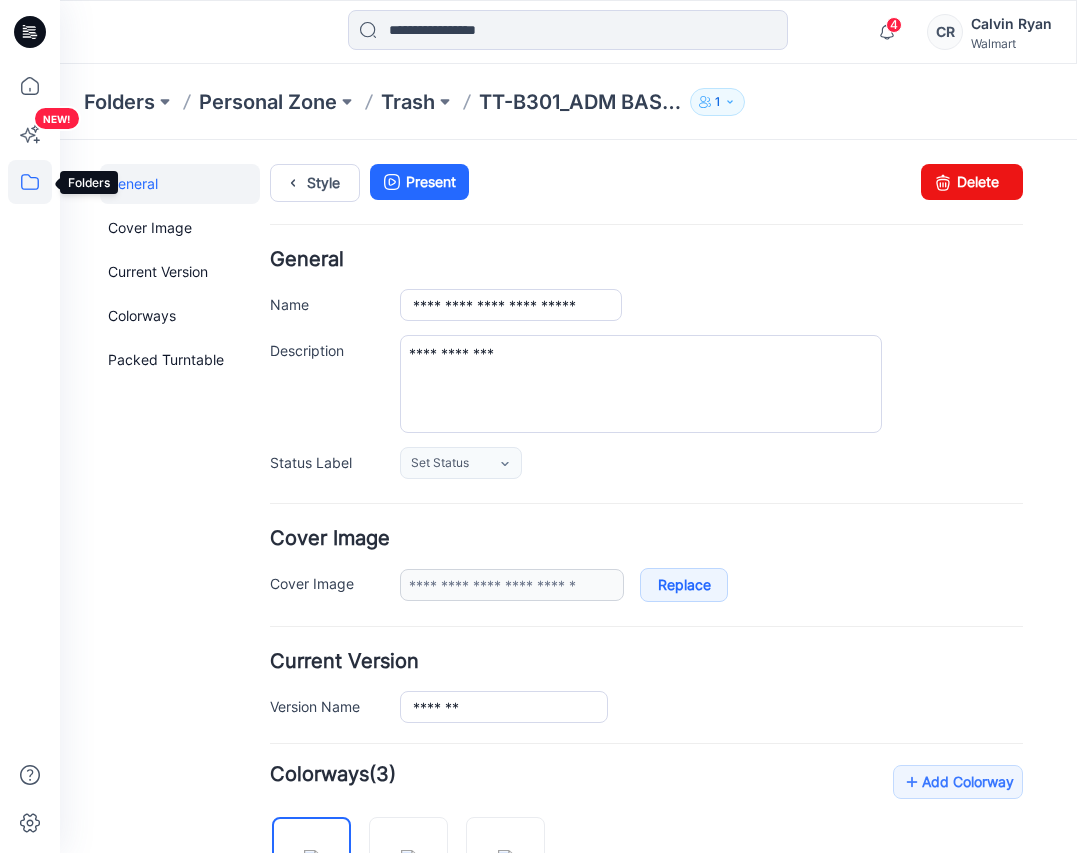 click 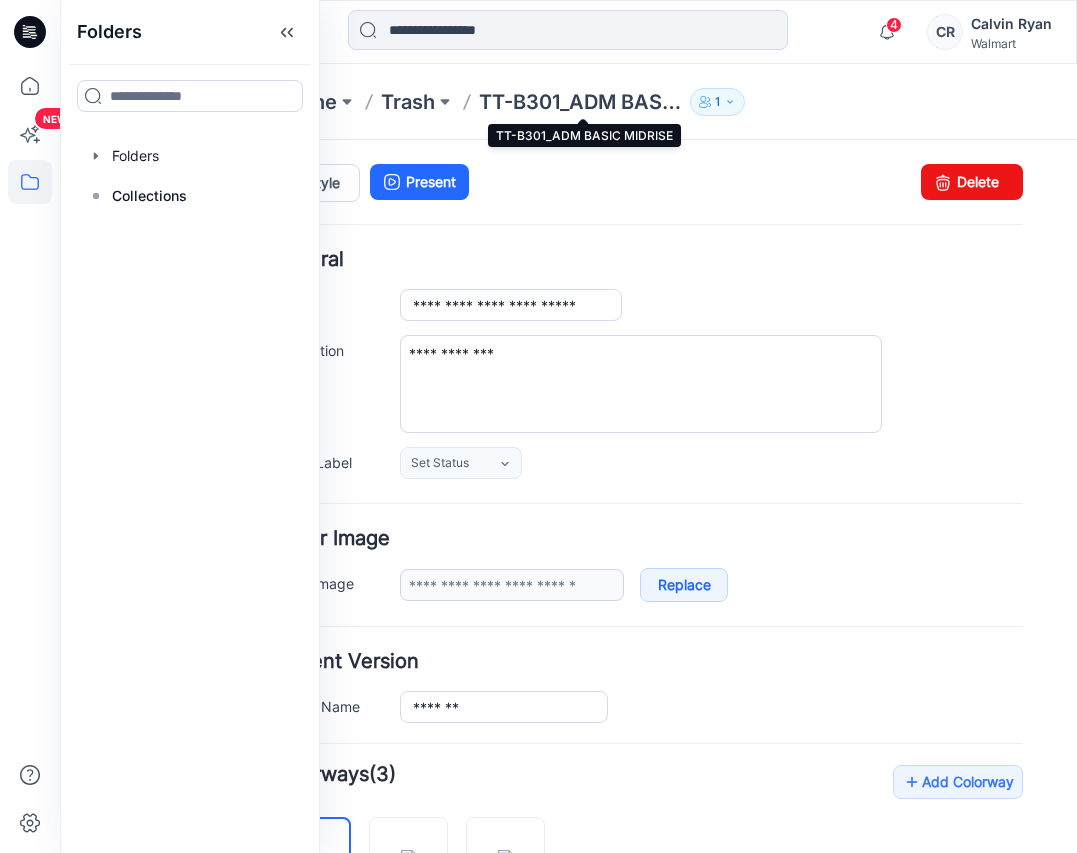 click on "TT-B301_ADM BASIC MIDRISE" at bounding box center [580, 102] 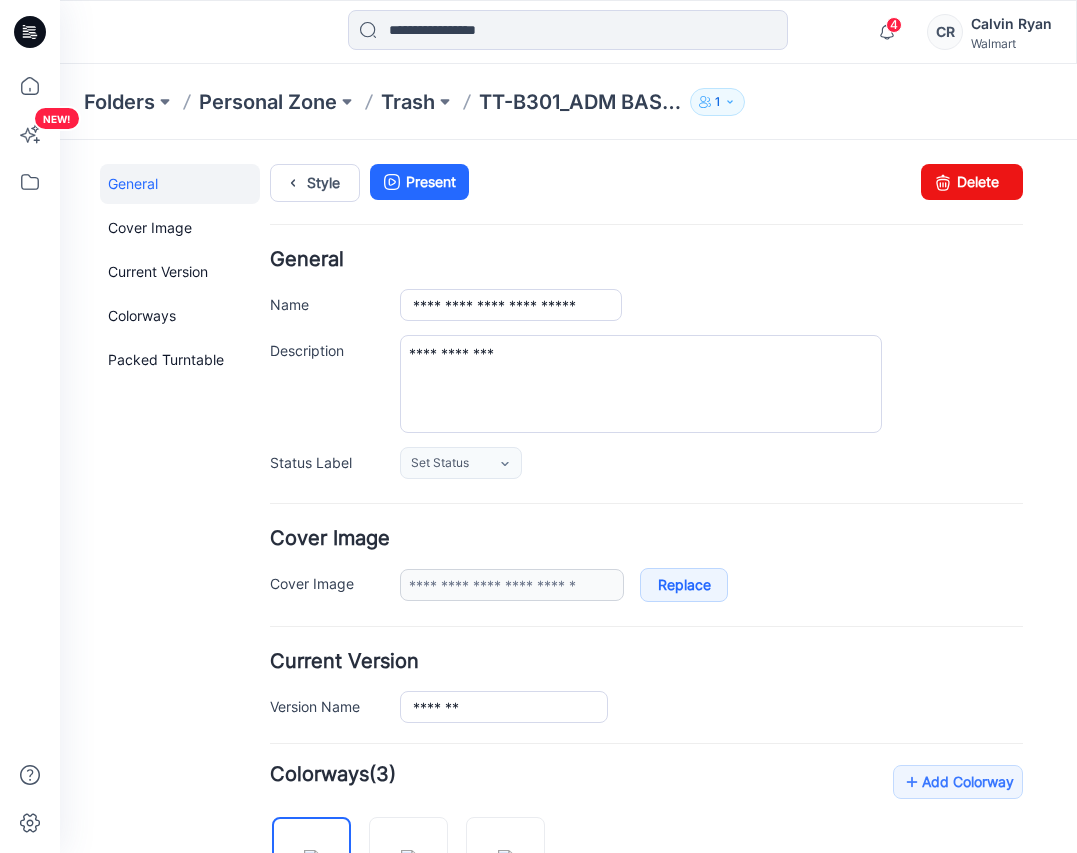 click on "TT-B301_ADM BASIC MIDRISE" at bounding box center (580, 102) 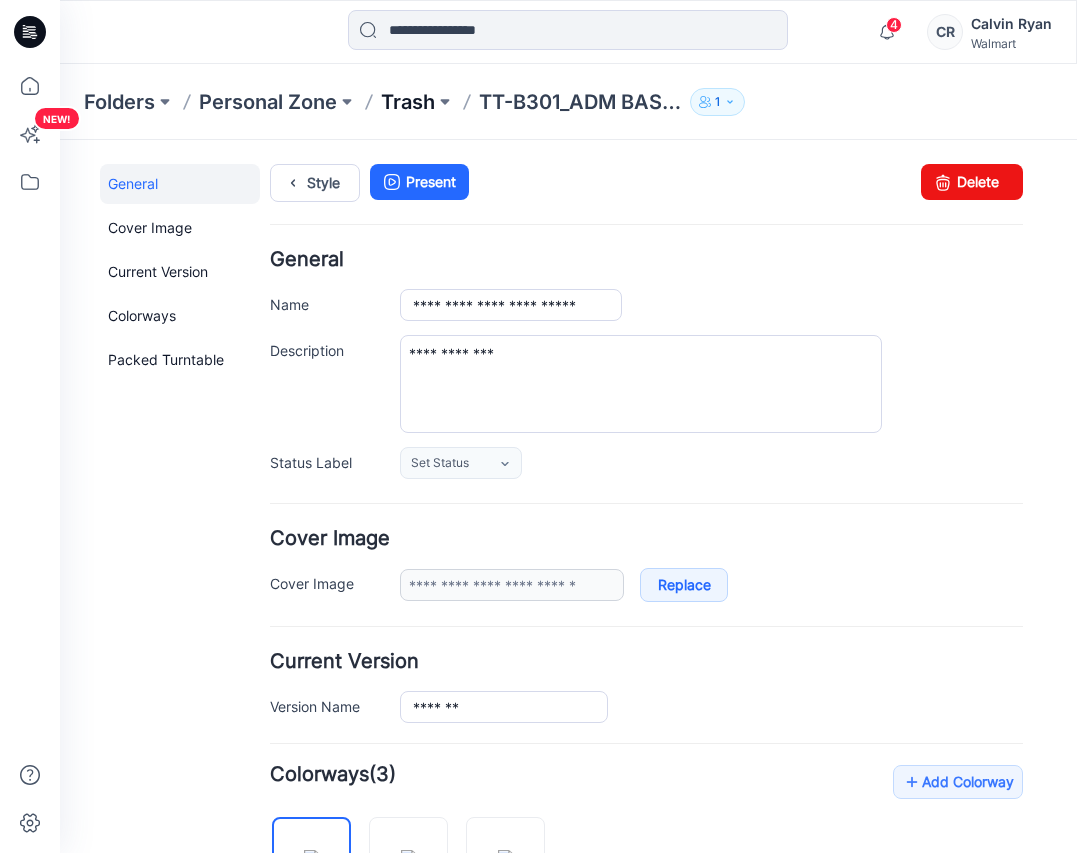 click on "Trash" at bounding box center (408, 102) 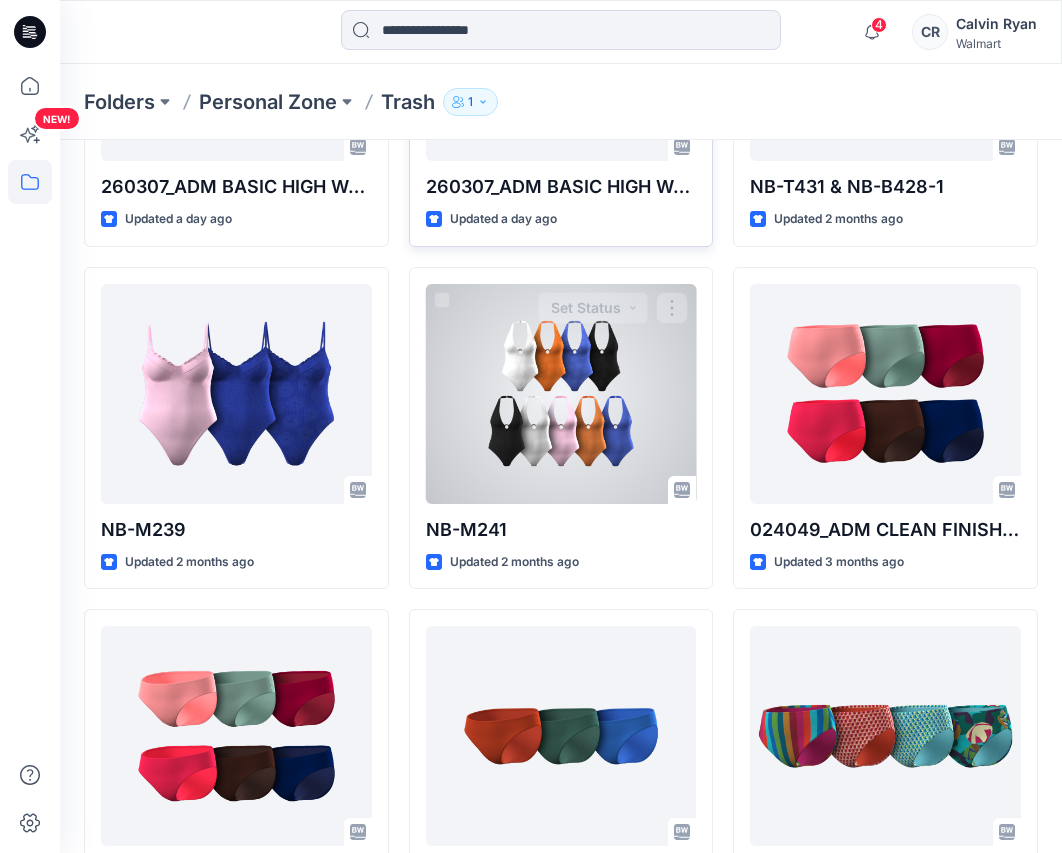 scroll, scrollTop: 400, scrollLeft: 0, axis: vertical 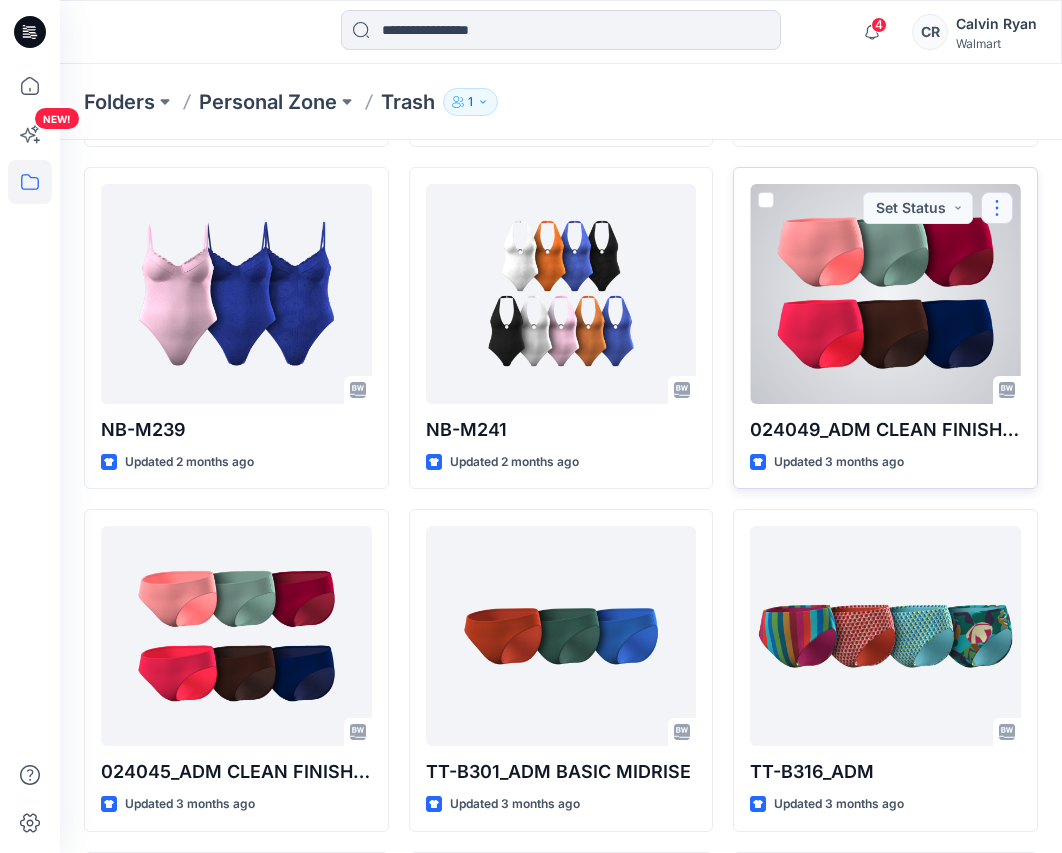 click at bounding box center [997, 208] 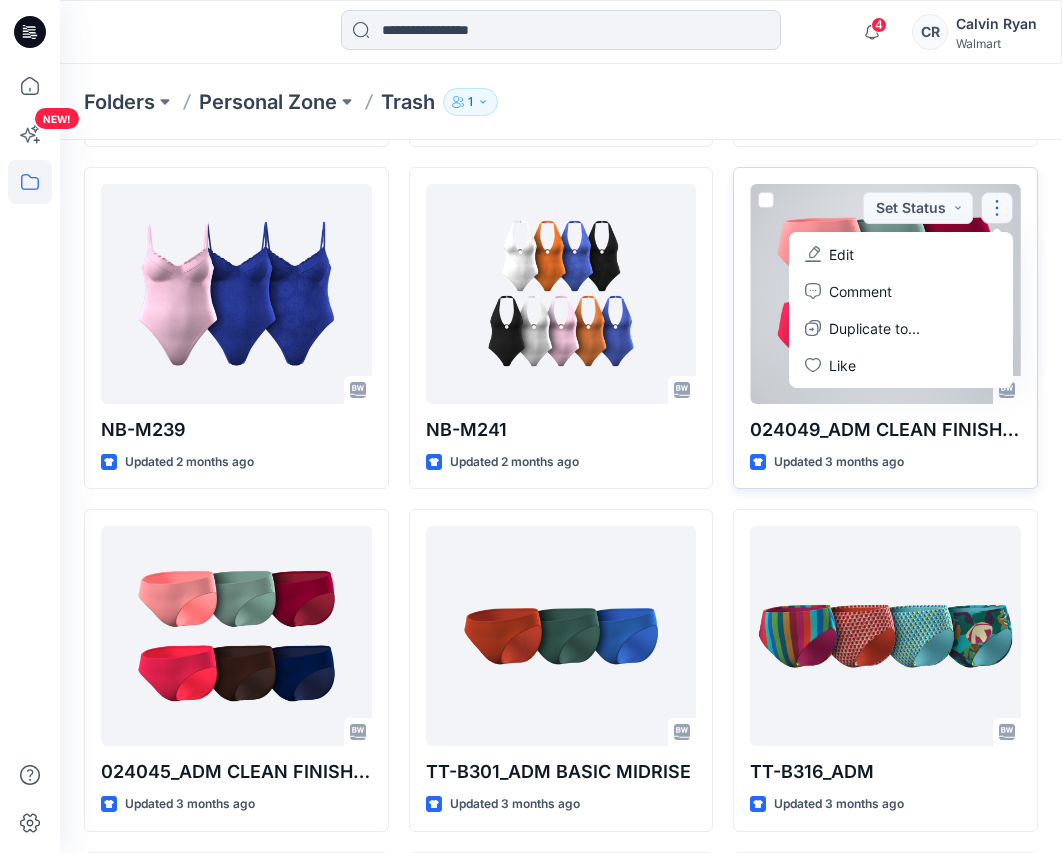 click on "Edit" at bounding box center [901, 254] 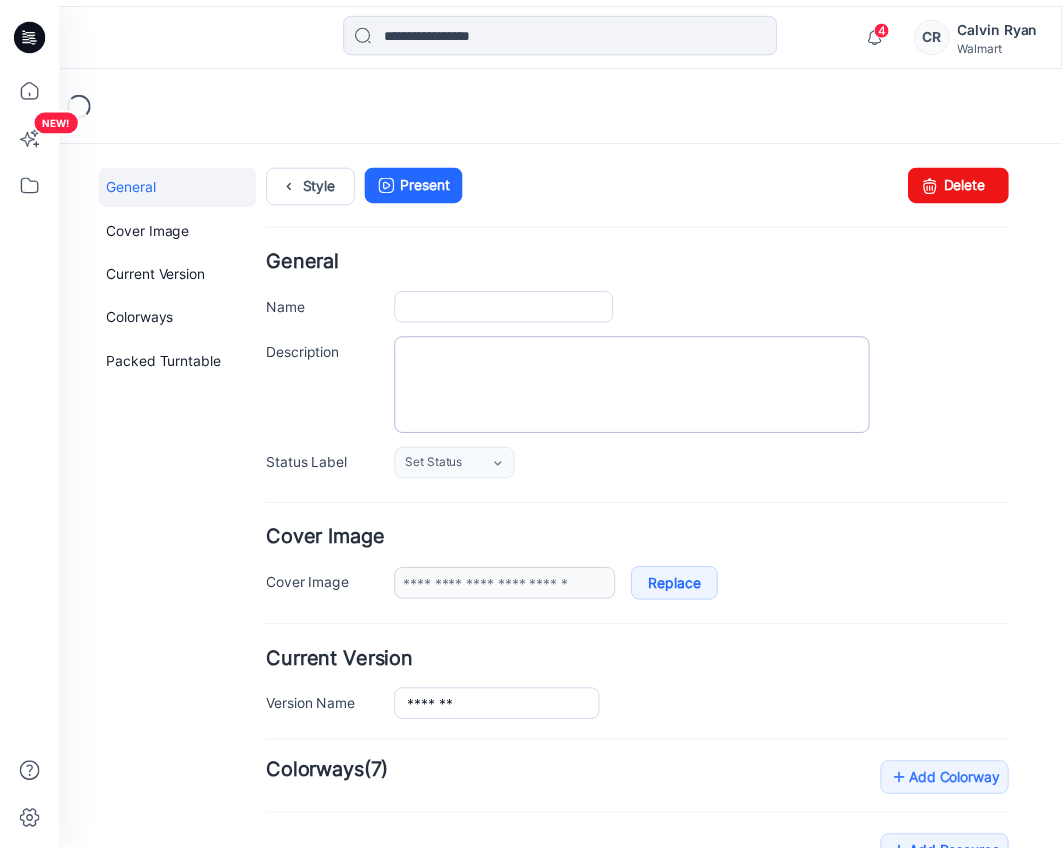 scroll, scrollTop: 0, scrollLeft: 0, axis: both 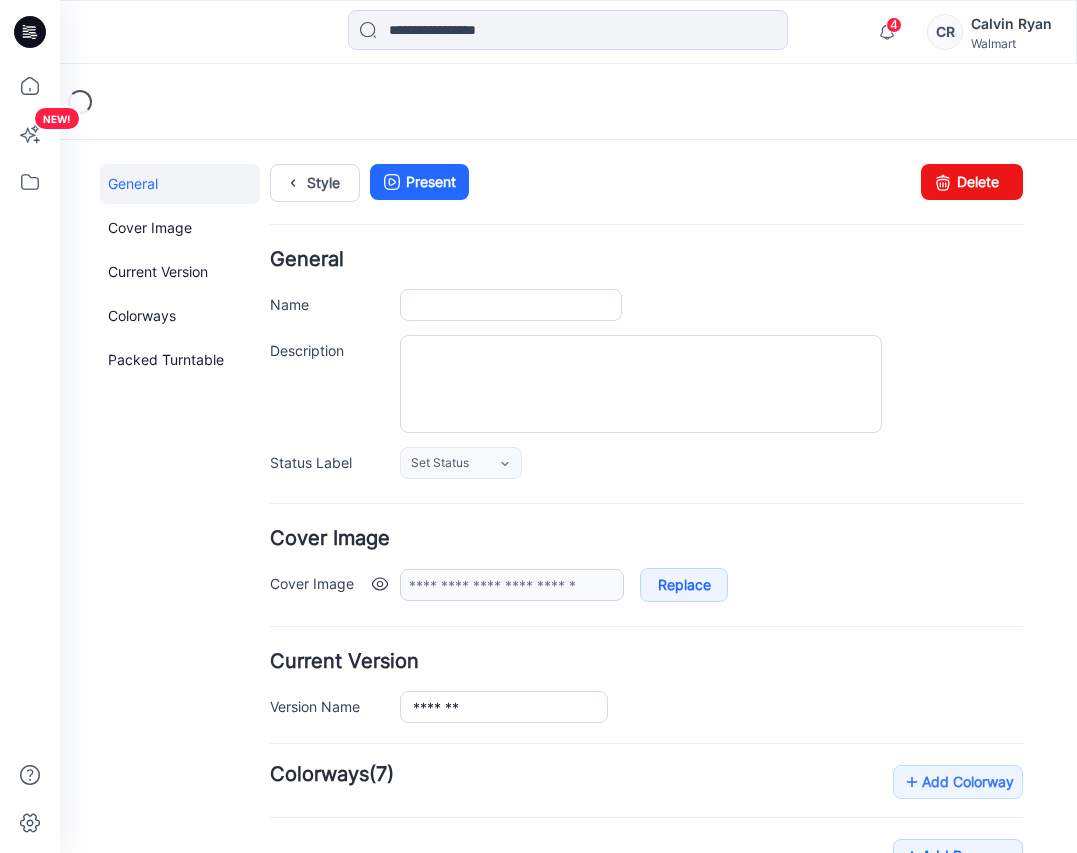 type on "**********" 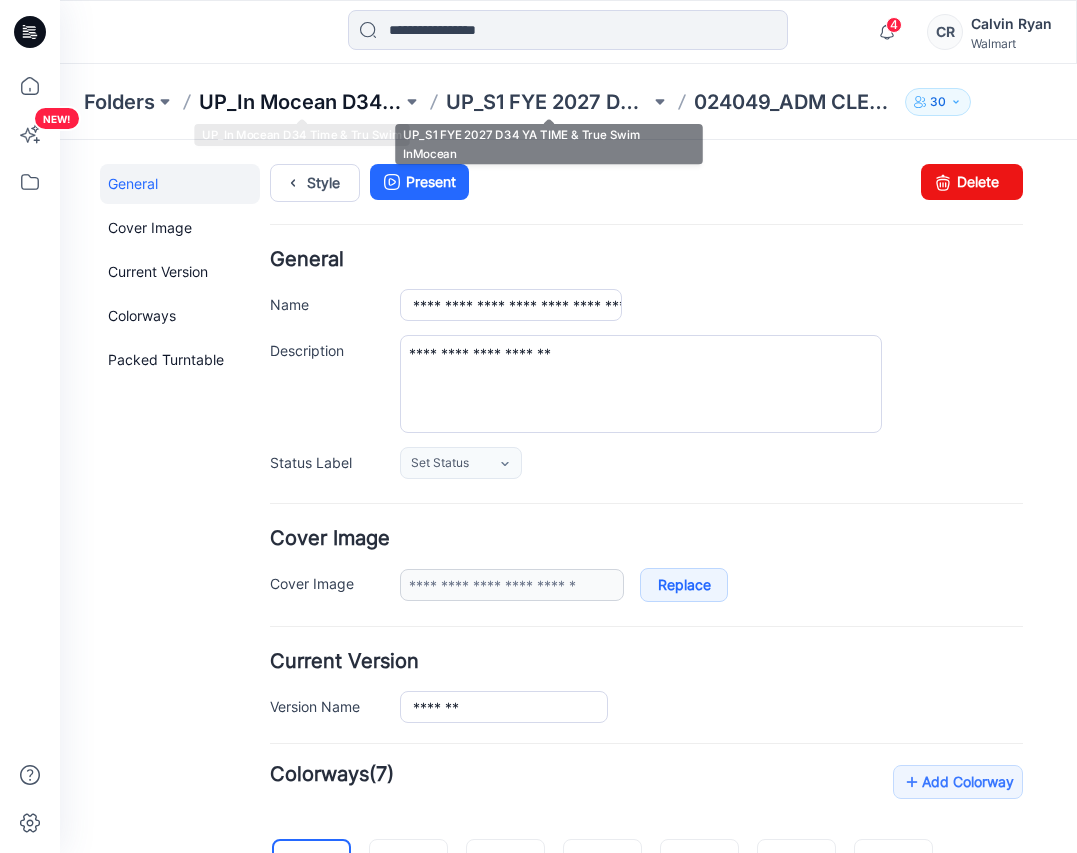 click on "UP_In Mocean D34 Time & Tru Swim" at bounding box center [300, 102] 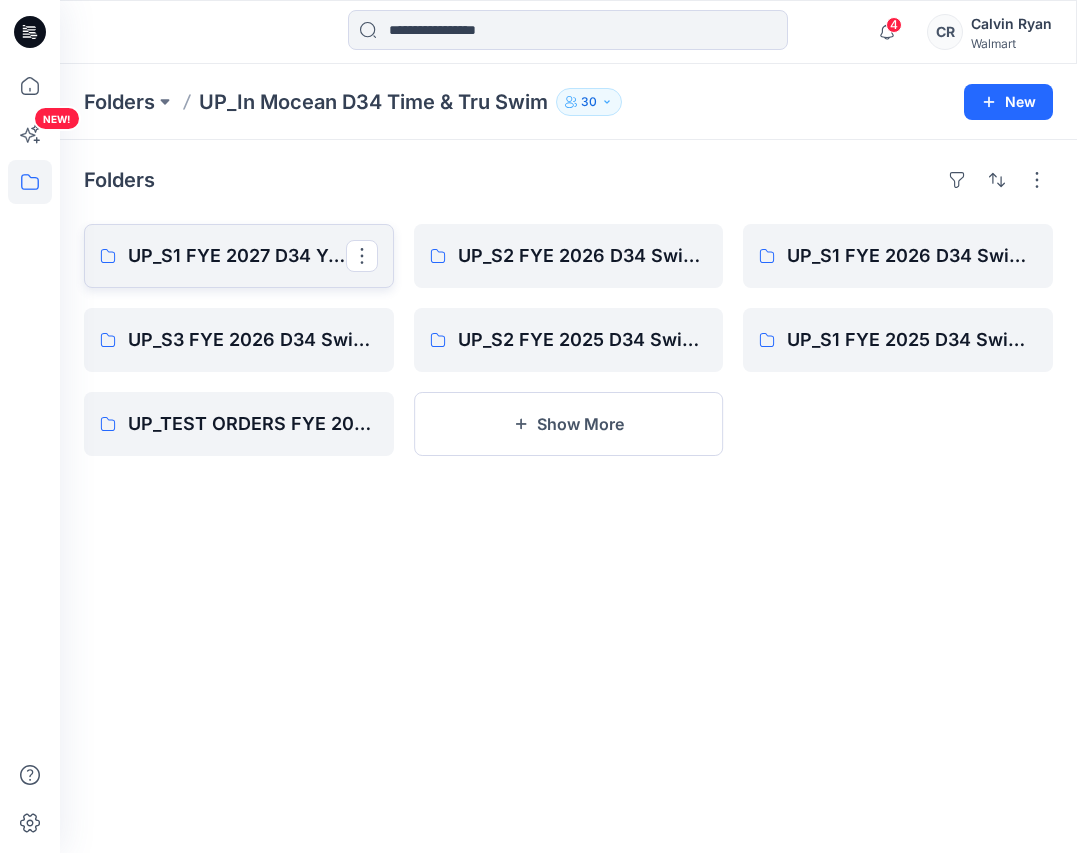 click on "UP_S1 FYE 2027 D34 YA TIME & True Swim InMocean" at bounding box center [237, 256] 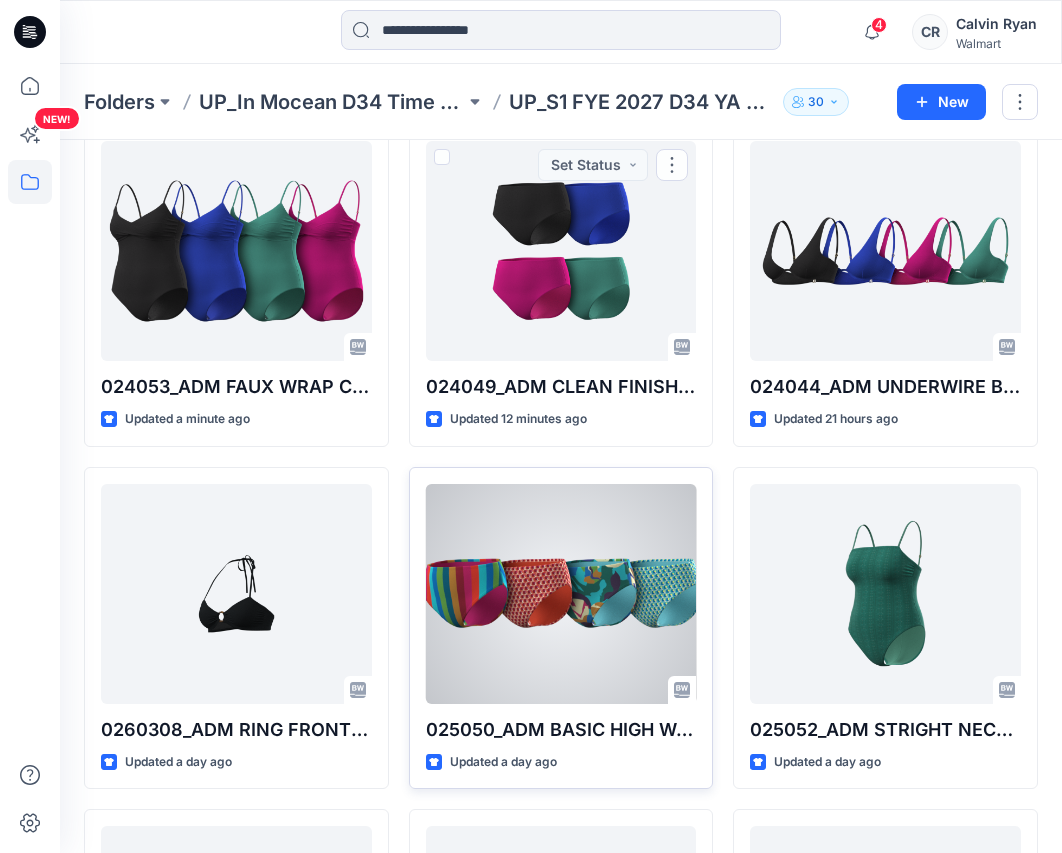 scroll, scrollTop: 300, scrollLeft: 0, axis: vertical 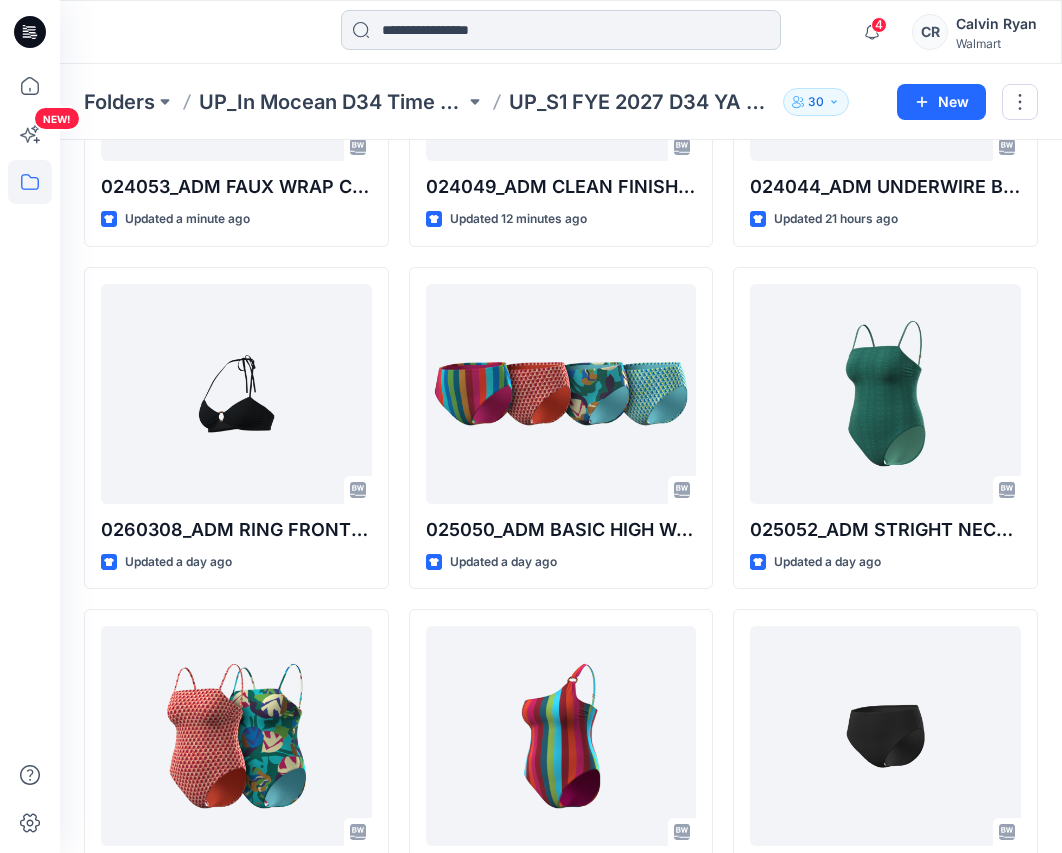 click at bounding box center (561, 30) 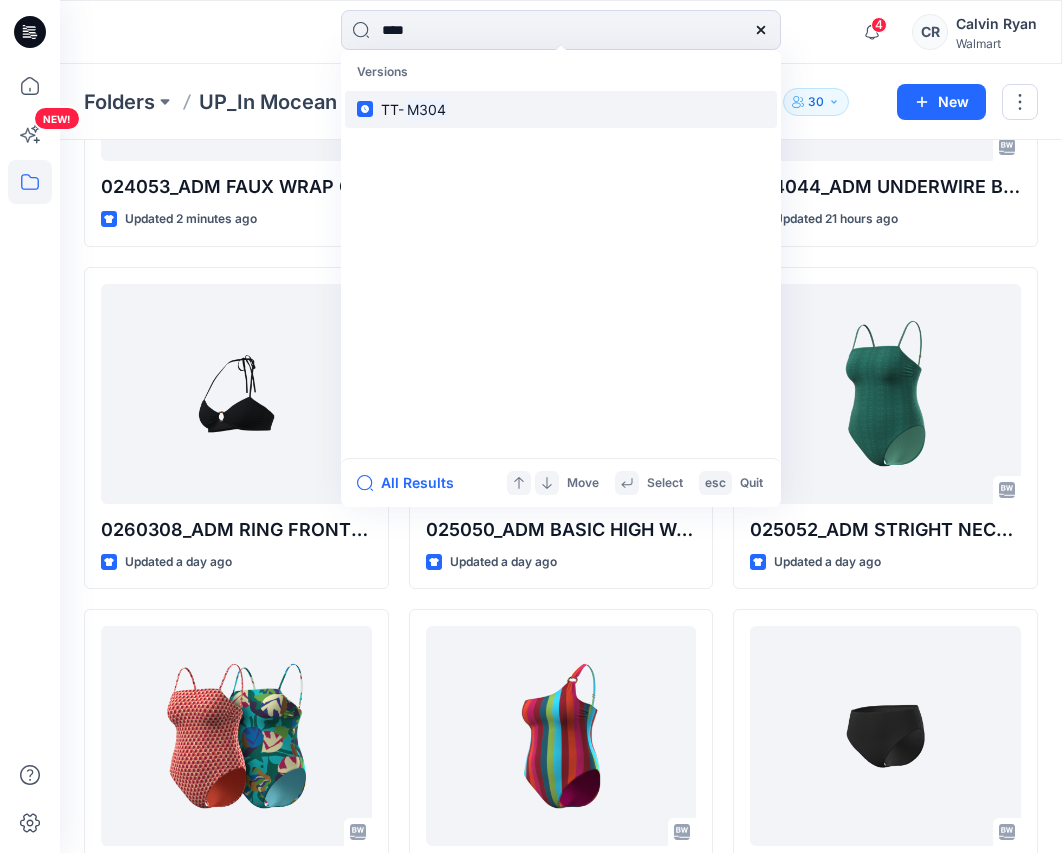 type on "****" 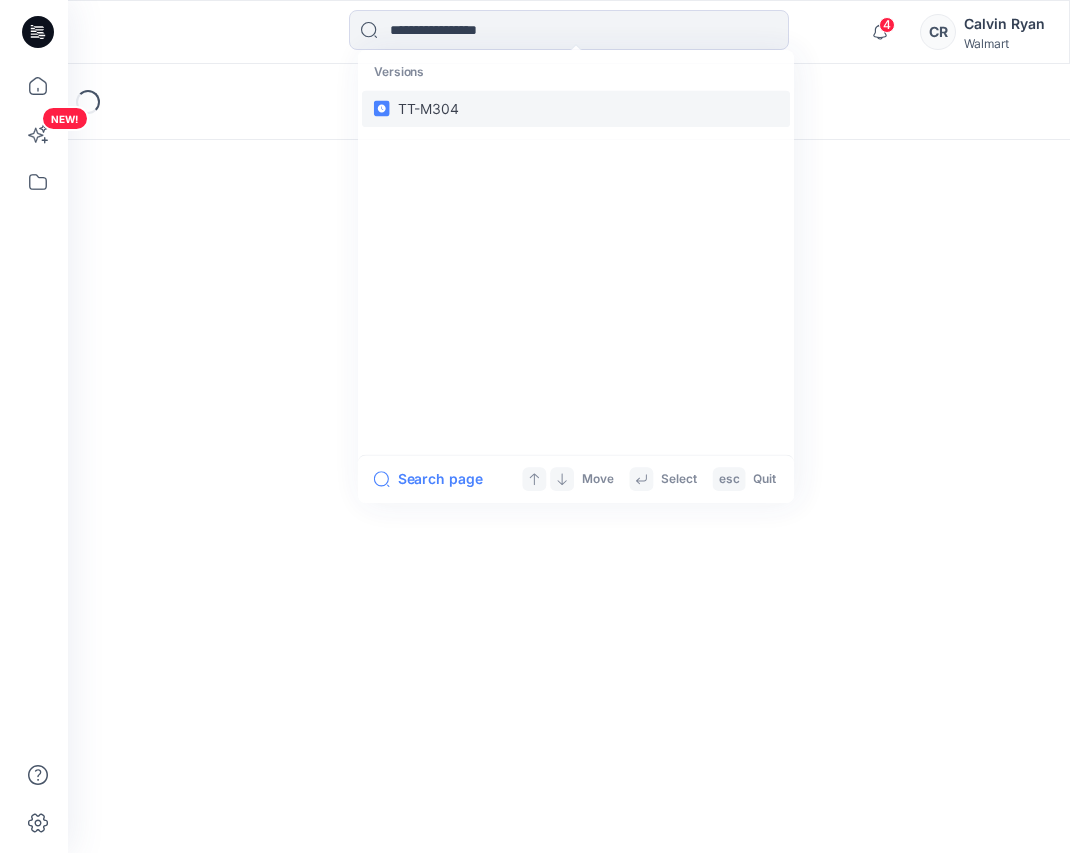 scroll, scrollTop: 0, scrollLeft: 0, axis: both 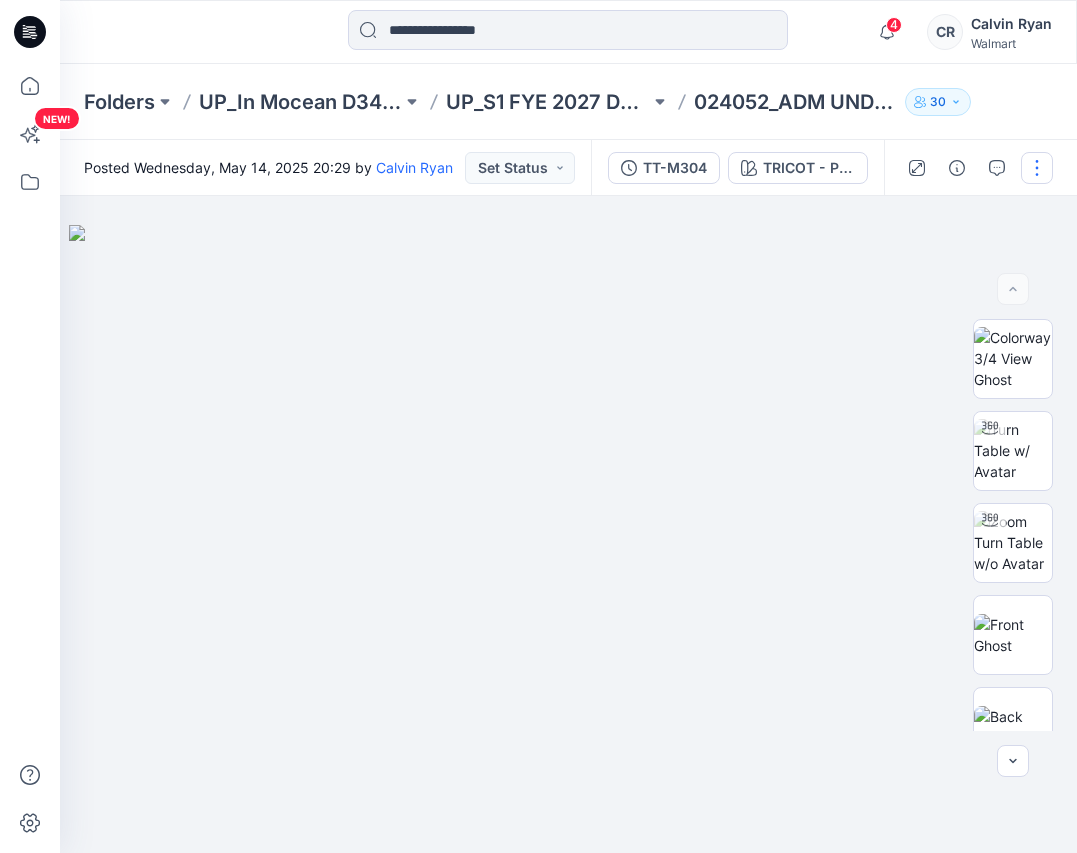 click at bounding box center (1037, 168) 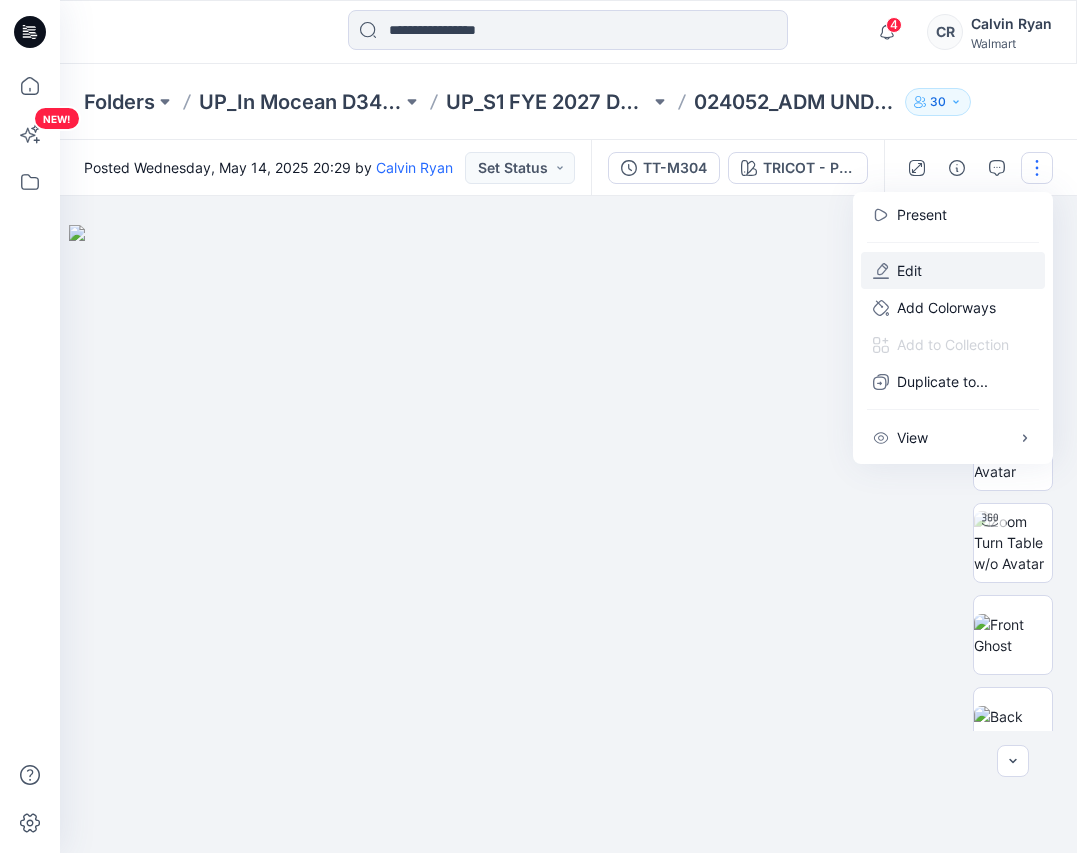 click on "Edit" at bounding box center (909, 270) 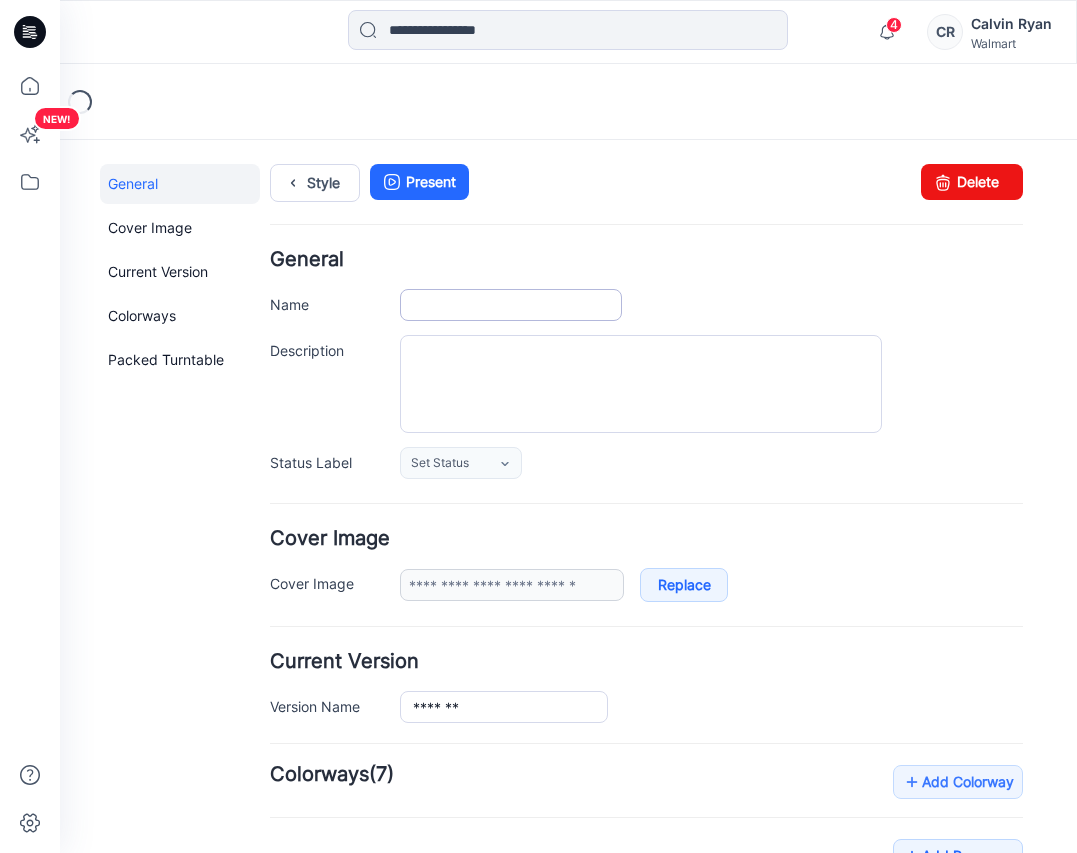 scroll, scrollTop: 0, scrollLeft: 0, axis: both 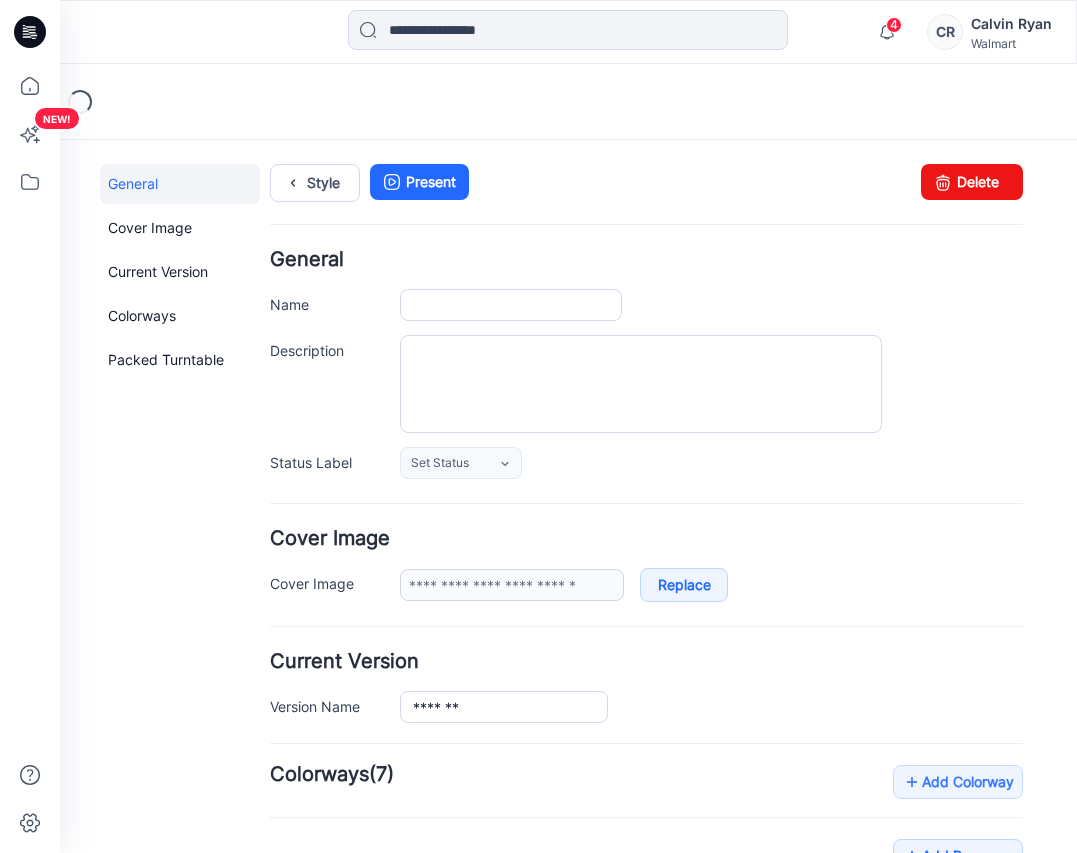 type on "**********" 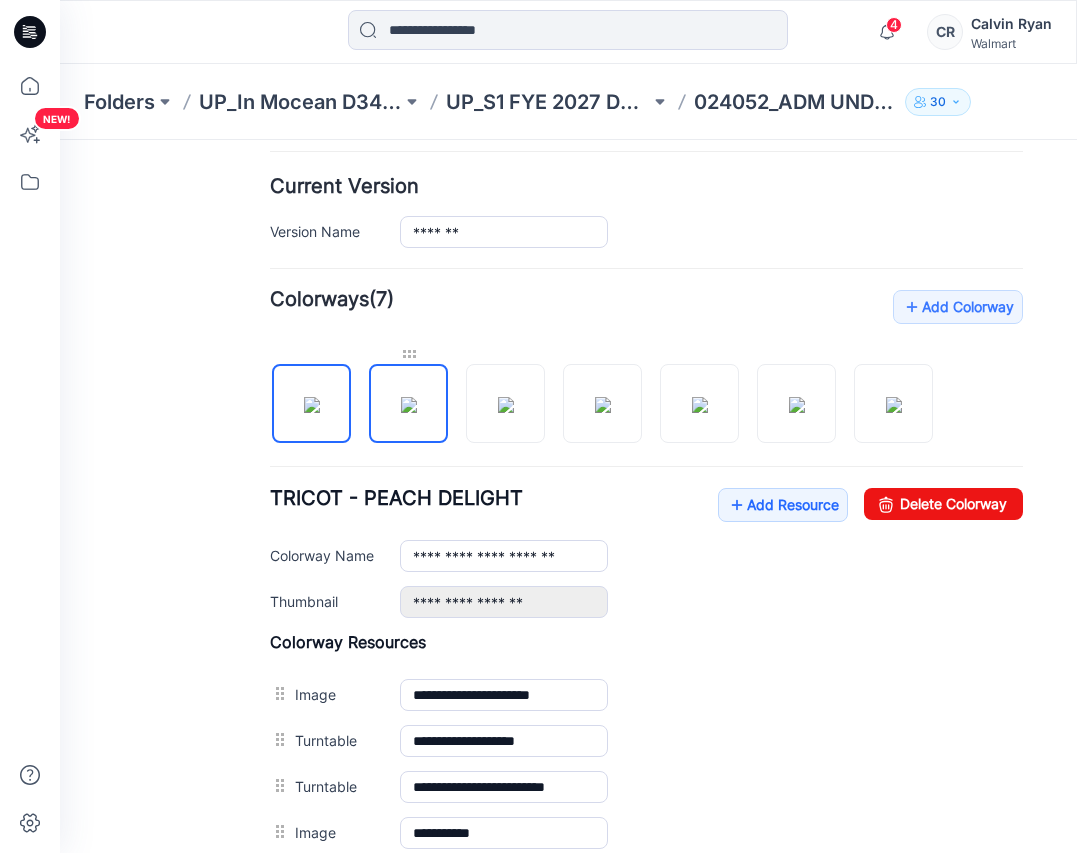 scroll, scrollTop: 400, scrollLeft: 0, axis: vertical 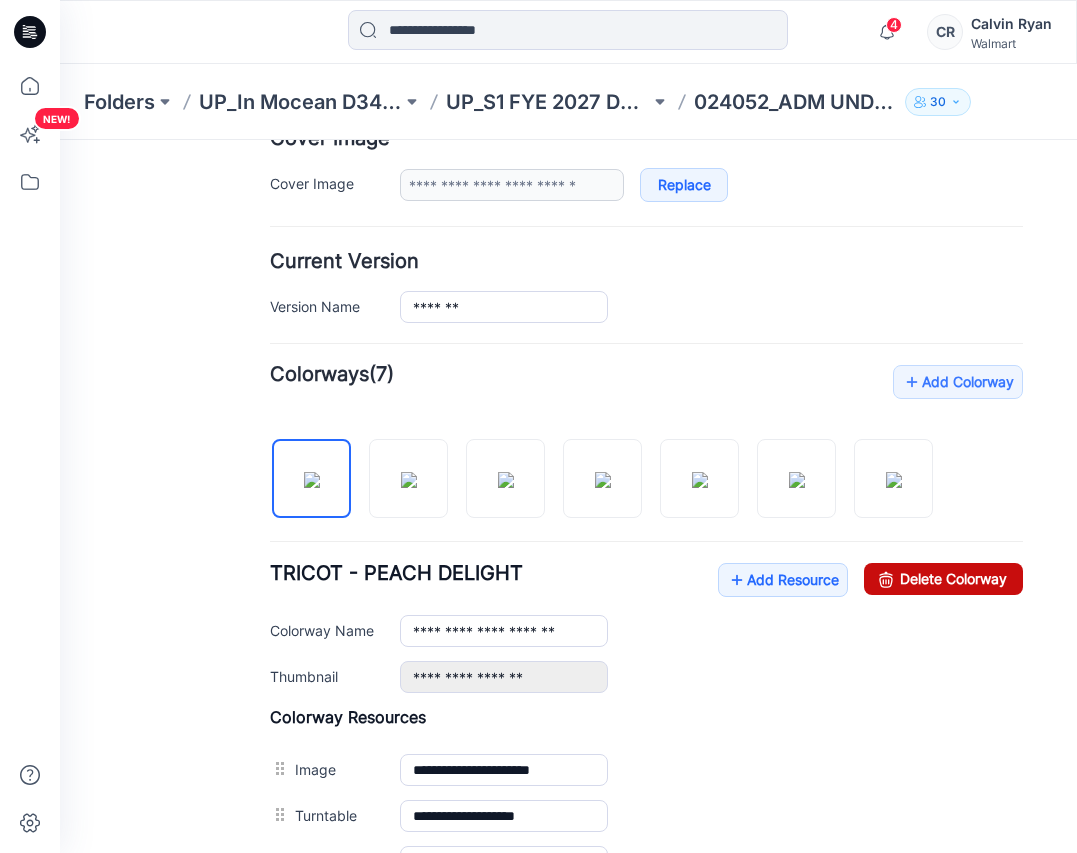 click on "Delete Colorway" at bounding box center (943, 579) 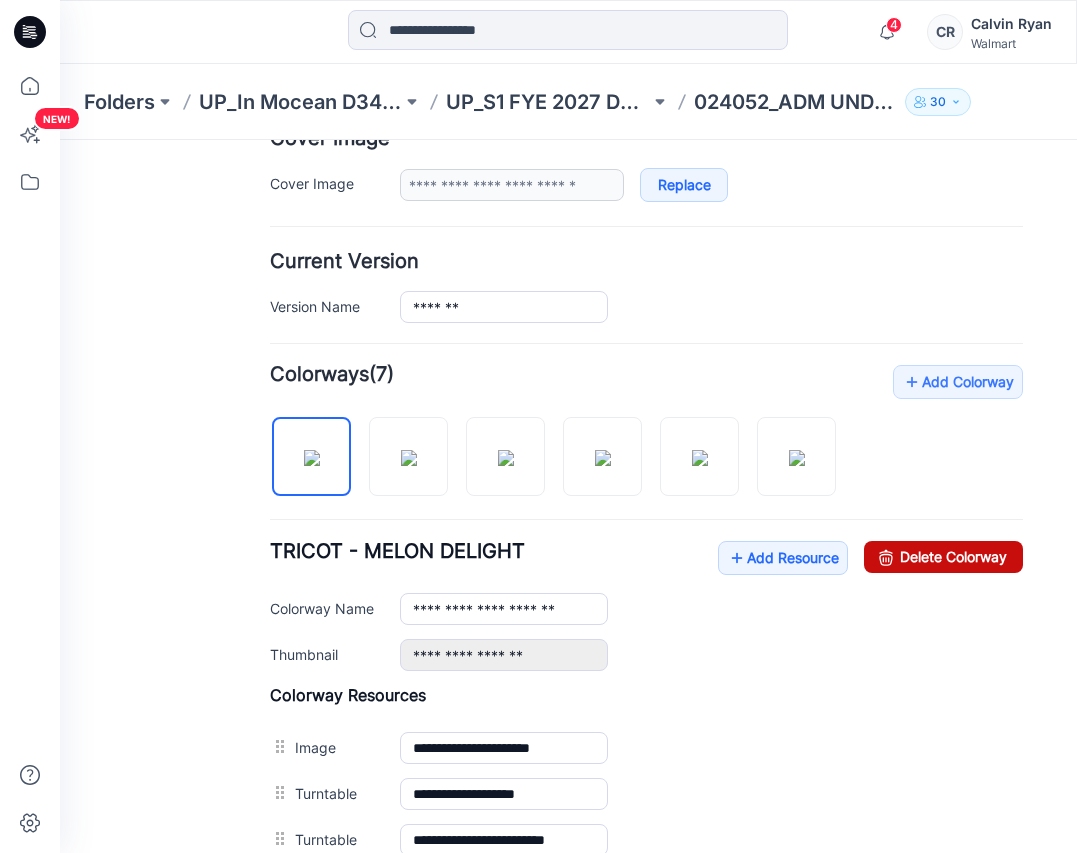 click on "Delete Colorway" at bounding box center (943, 557) 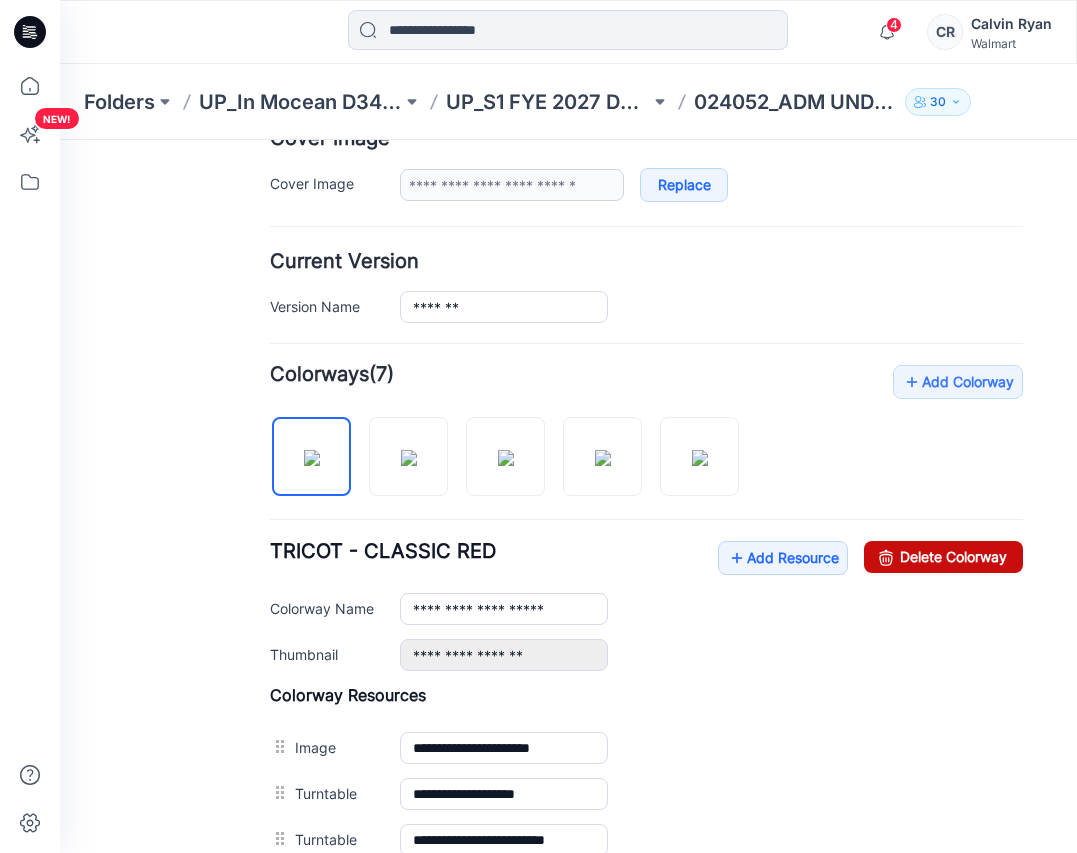 click on "Delete Colorway" at bounding box center [943, 557] 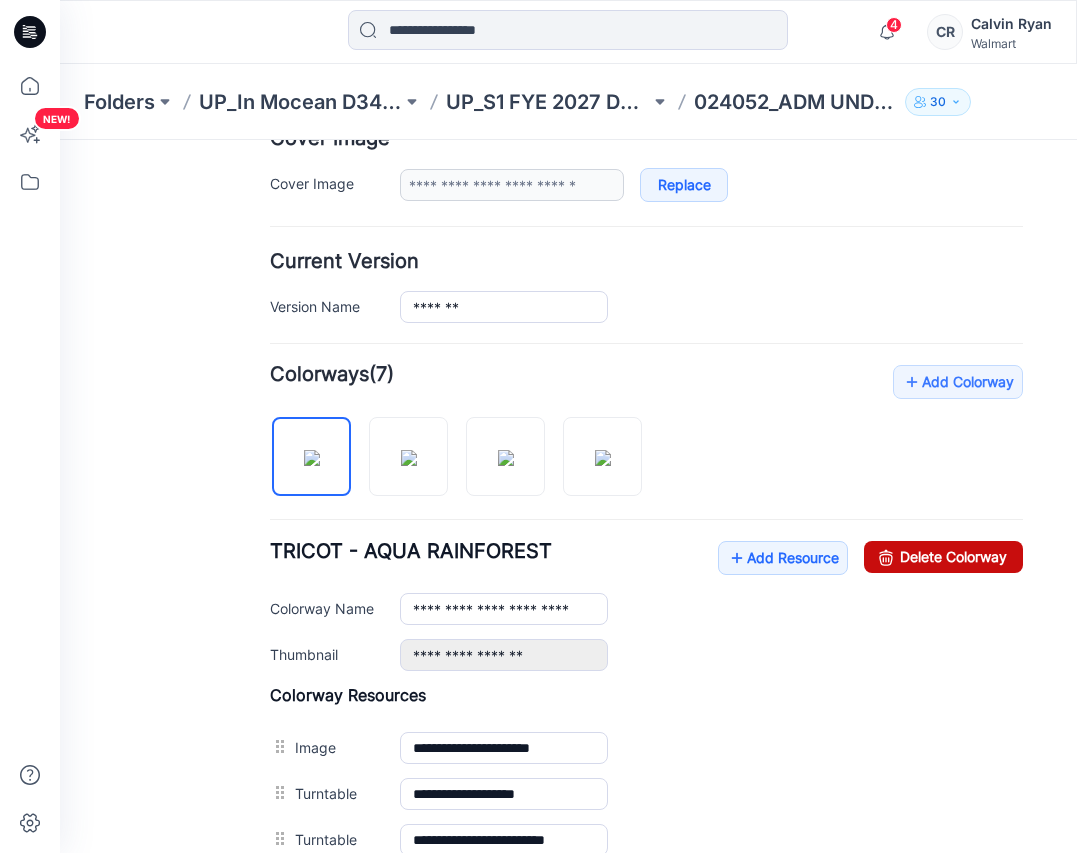 click on "Delete Colorway" at bounding box center [943, 557] 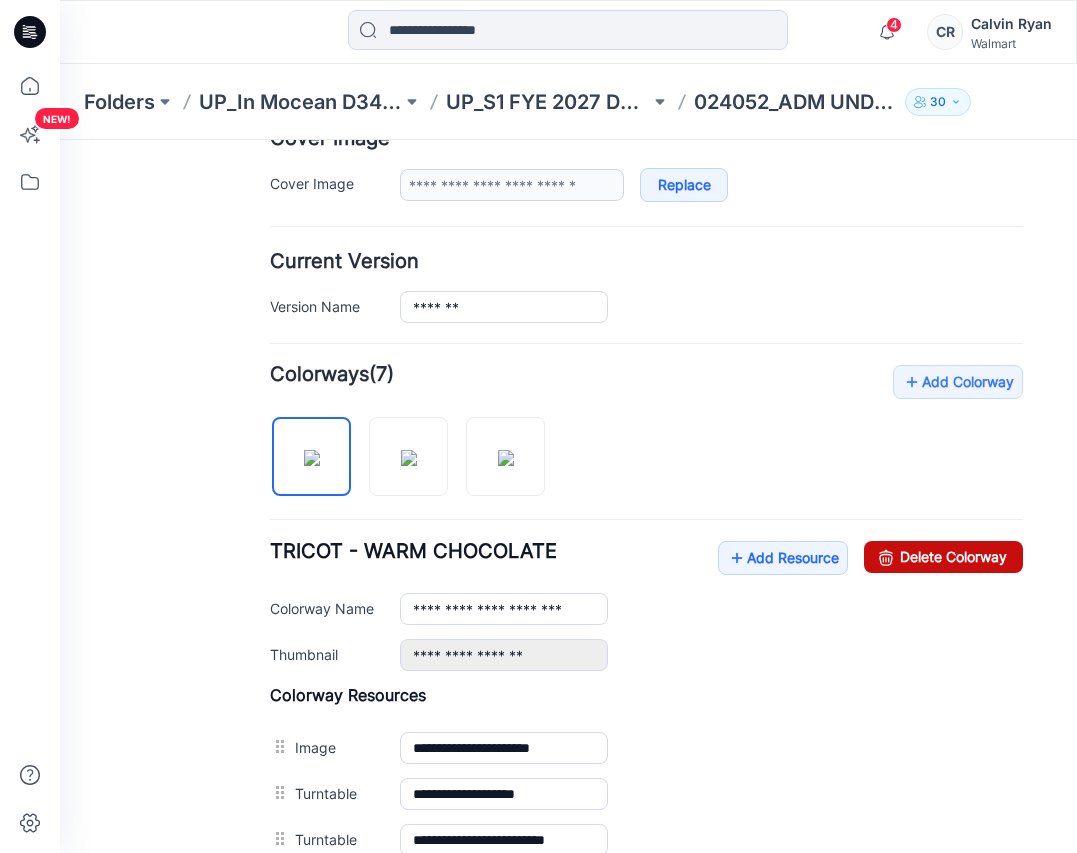 click on "Delete Colorway" at bounding box center [943, 557] 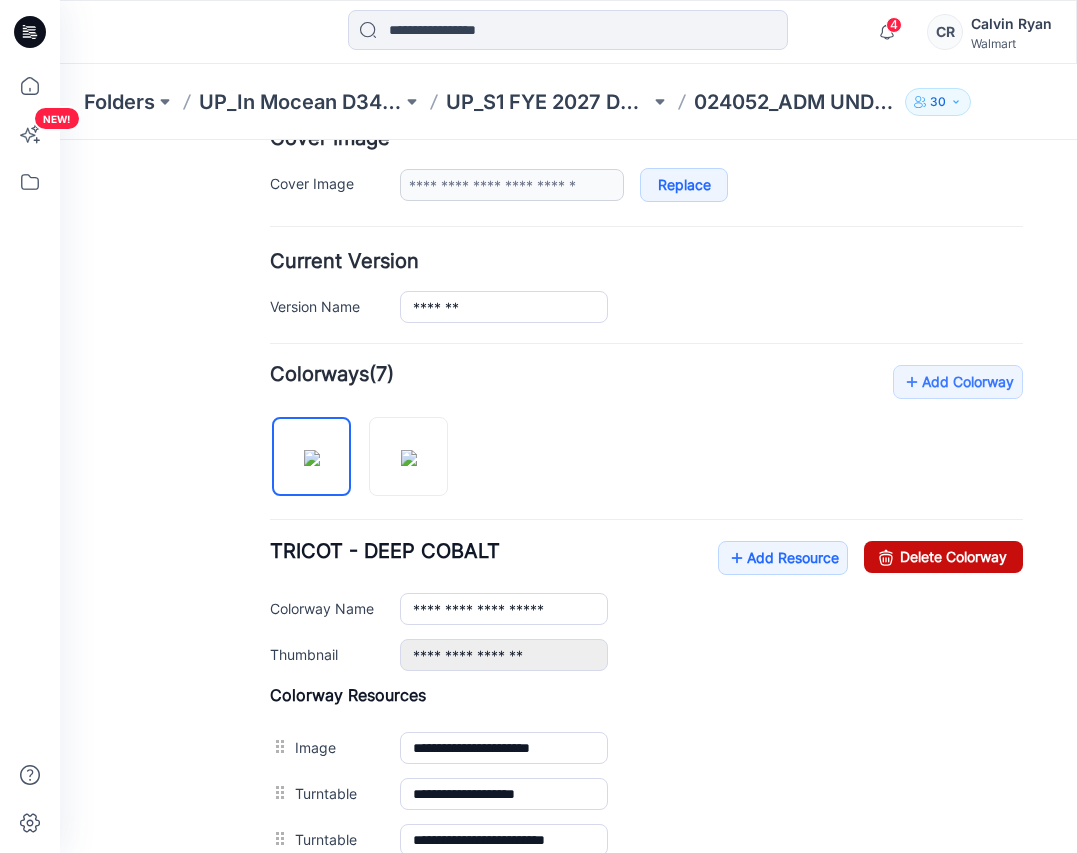 click on "Delete Colorway" at bounding box center (943, 557) 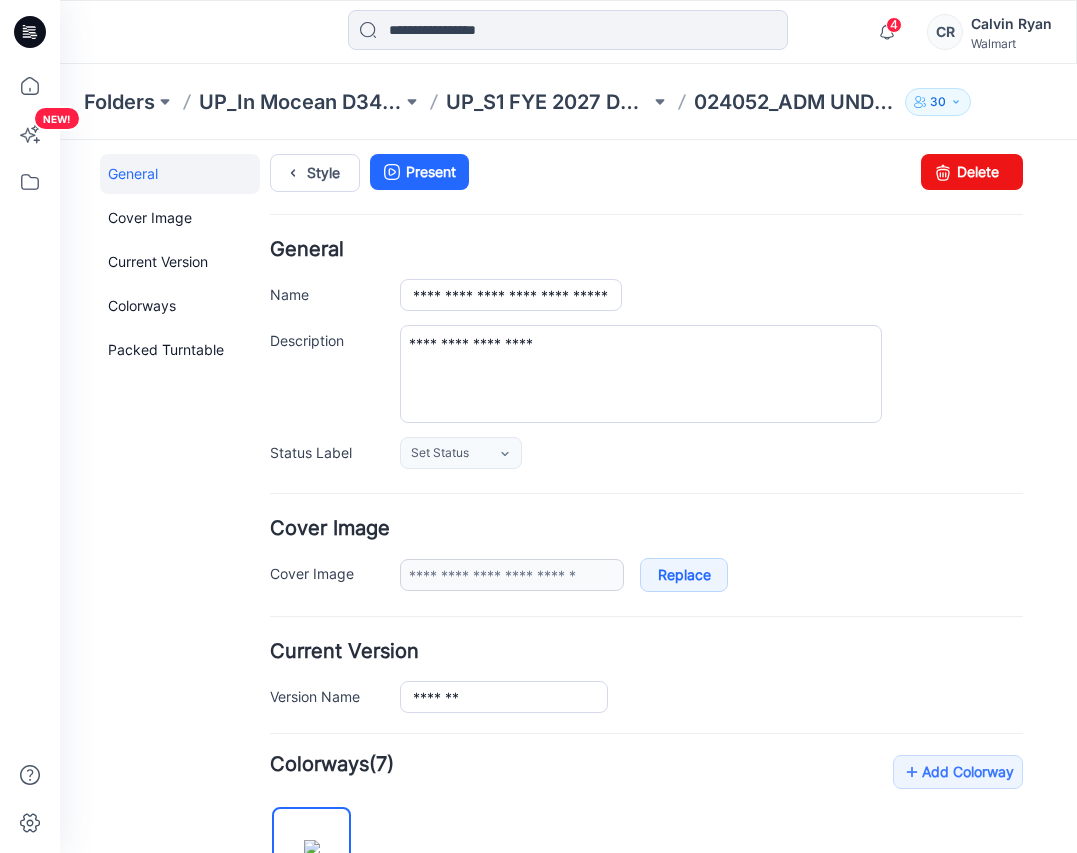 scroll, scrollTop: 0, scrollLeft: 0, axis: both 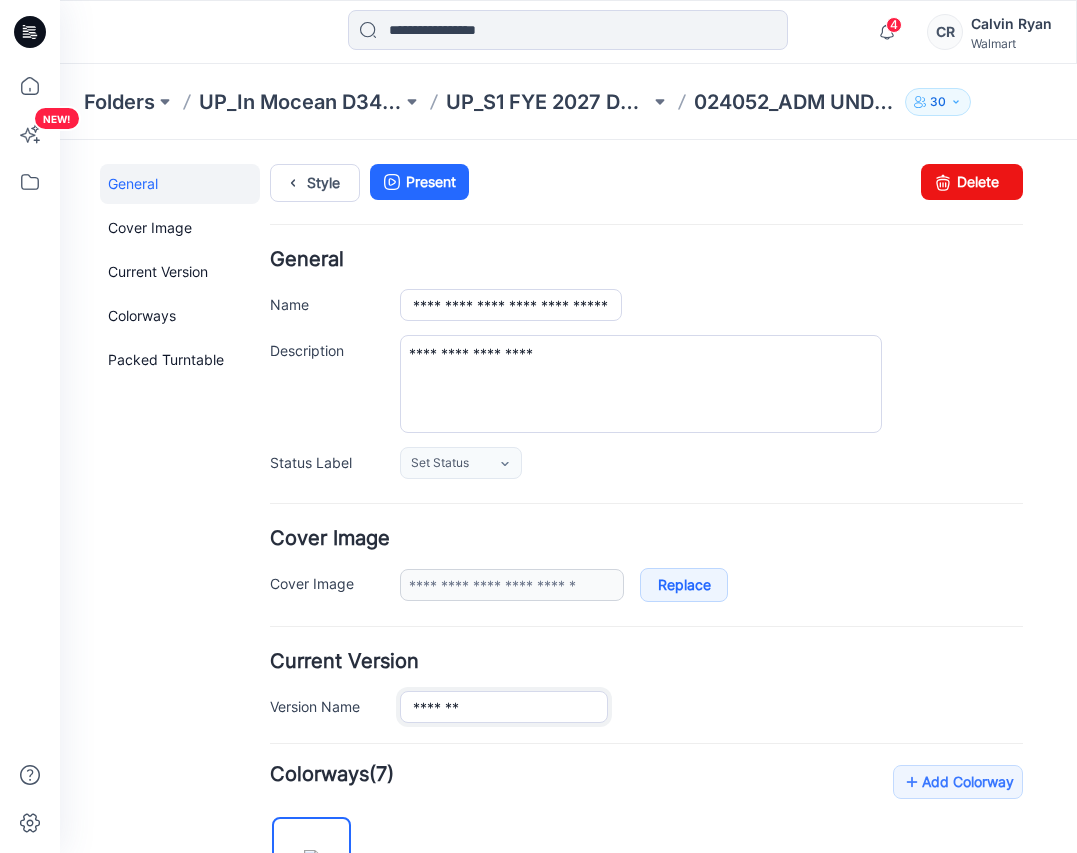 drag, startPoint x: 474, startPoint y: 712, endPoint x: 385, endPoint y: 715, distance: 89.050545 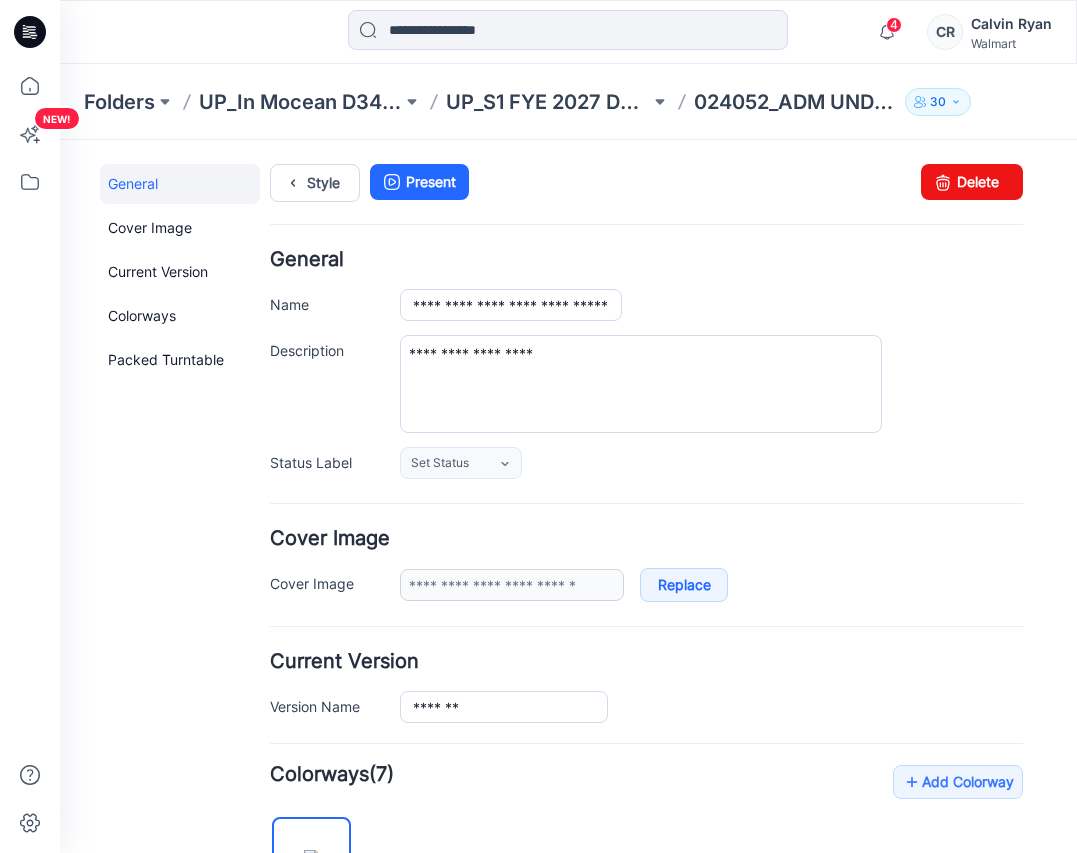 click on "General
Cover Image
Current Version
Colorways
Packed Turntable" at bounding box center (180, 917) 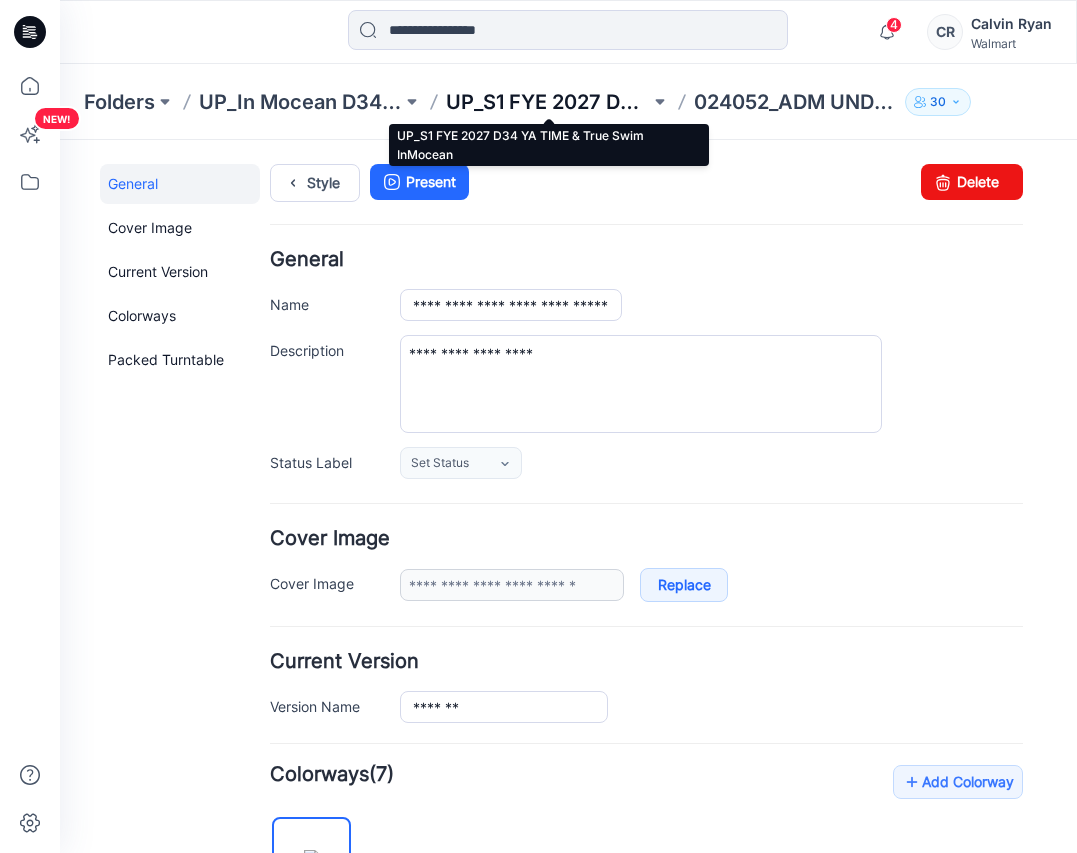 click on "UP_S1 FYE 2027 D34 YA TIME & True Swim InMocean" at bounding box center (547, 102) 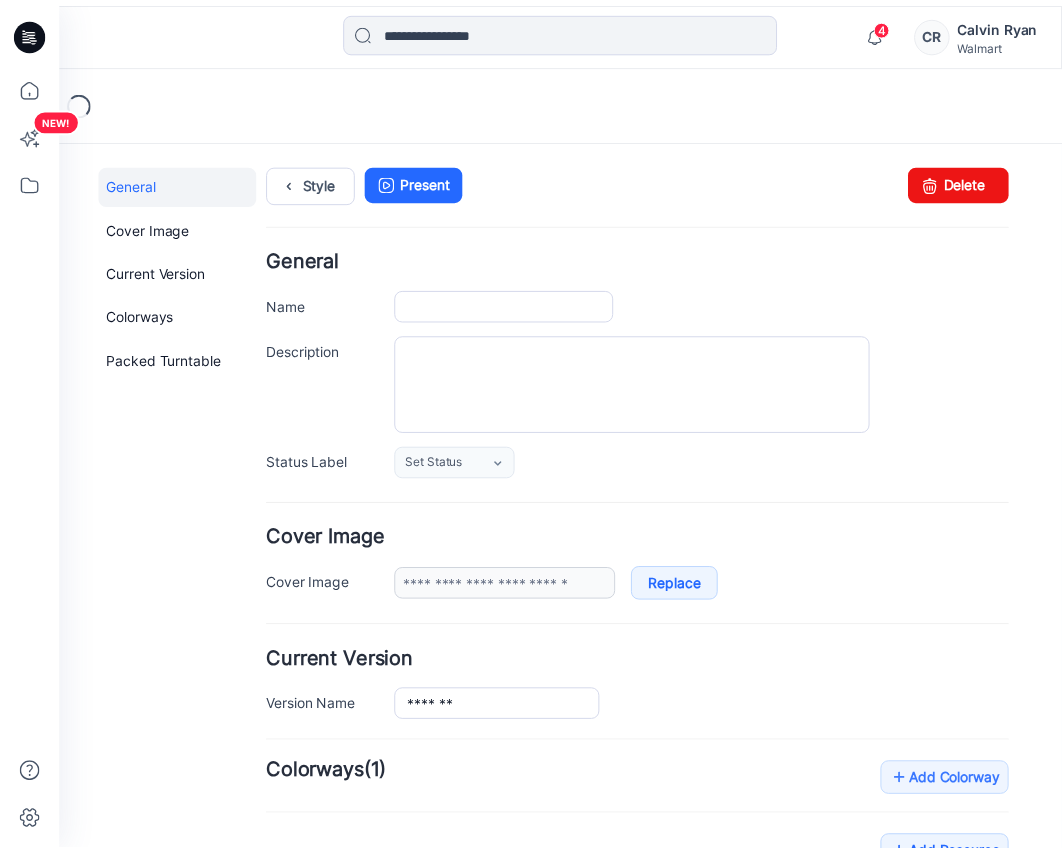 scroll, scrollTop: 0, scrollLeft: 0, axis: both 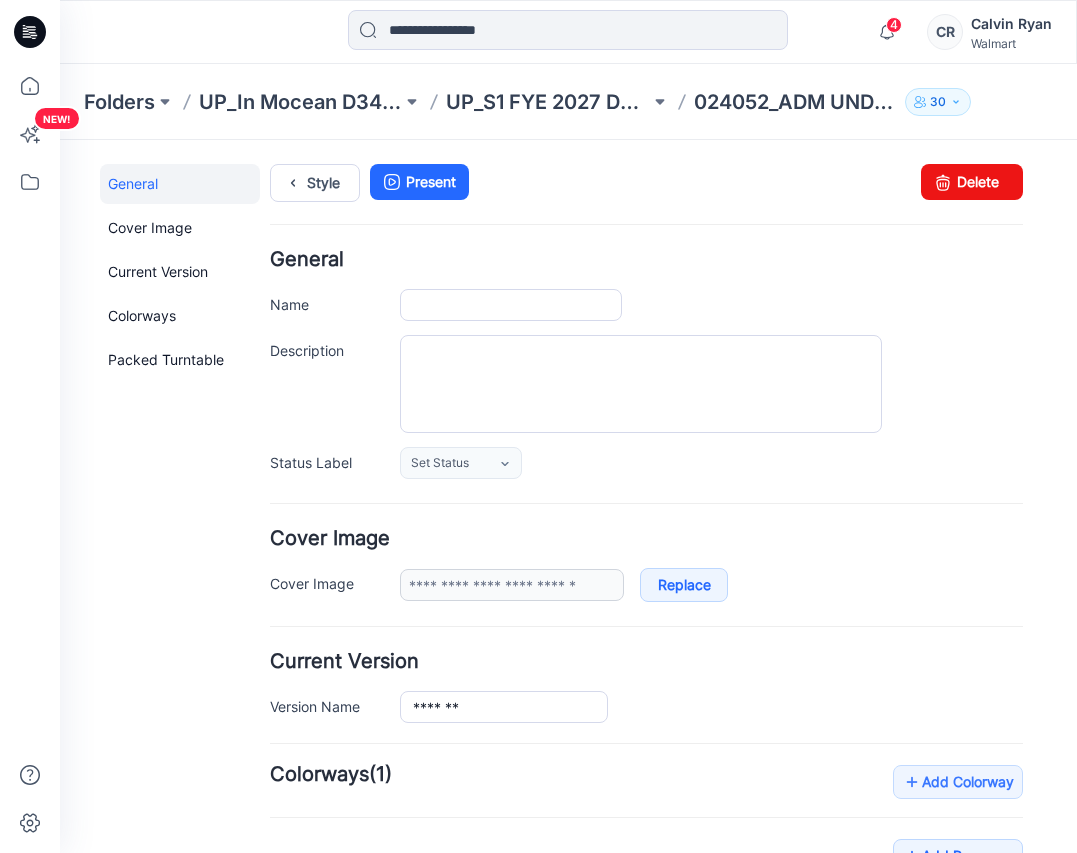 type on "**********" 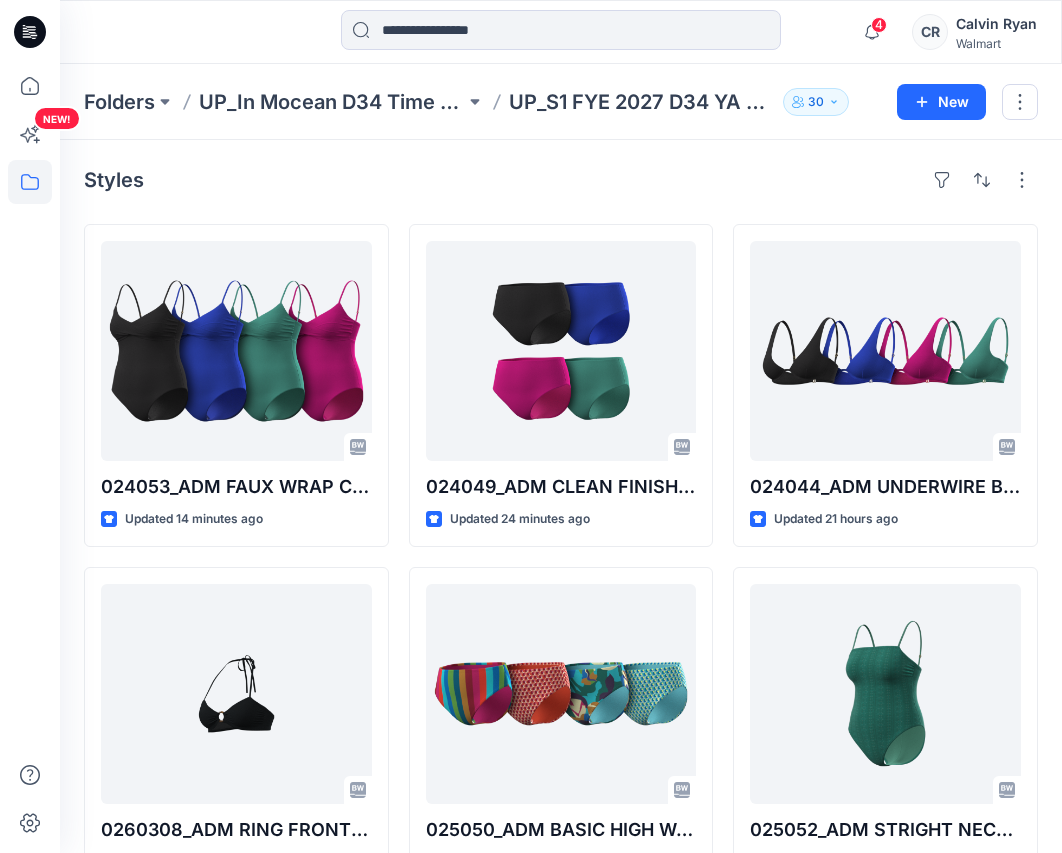click on "Styles 024053_ADM FAUX WRAP CAMI ONE PIECE Updated 14 minutes ago 0260308_ADM RING FRONT BANDEAU Updated a day ago 025051_ADM STRIGHT NECK ONE PIECE Updated a day ago 025042_ADM BASIC SQUARE NECK BRA Updated a day ago 024049_ADM CLEAN FINISH HIGH RISE Updated 24 minutes ago 025050_ADM BASIC HIGH WAIST BOTTOM Updated a day ago 025047_ADM ASYMMETRICAL OS RING ONE PIECE Updated a day ago 260306_ADM BASIC SQUARE NECK BRA Updated a day ago 024044_ADM UNDERWIRE BRA Updated 21 hours ago 025052_ADM STRIGHT NECK ONE PIECE Updated a day ago 260307_ADM BASIC HIGH WAIST BOTTOM Updated a day ago 260309_ADM ASYMMETRICAL OS RING ONE PIECE Updated a day ago Loading..." at bounding box center [561, 905] 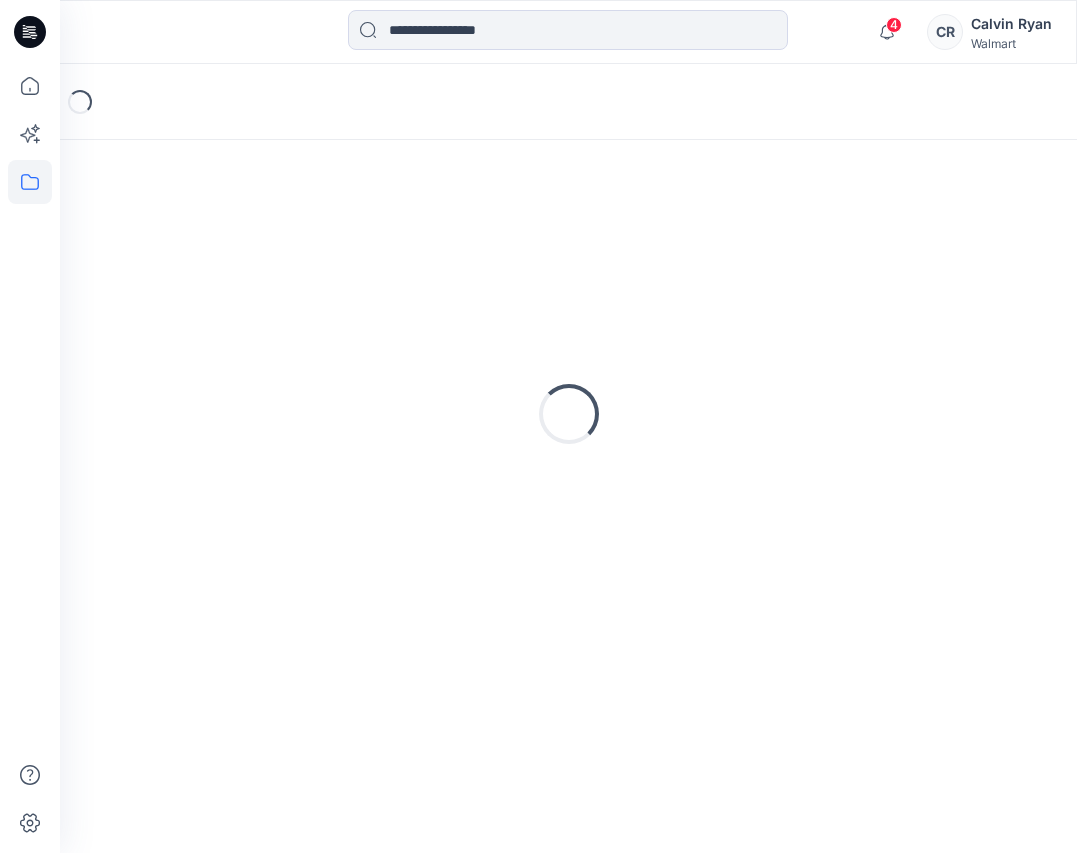 scroll, scrollTop: 0, scrollLeft: 0, axis: both 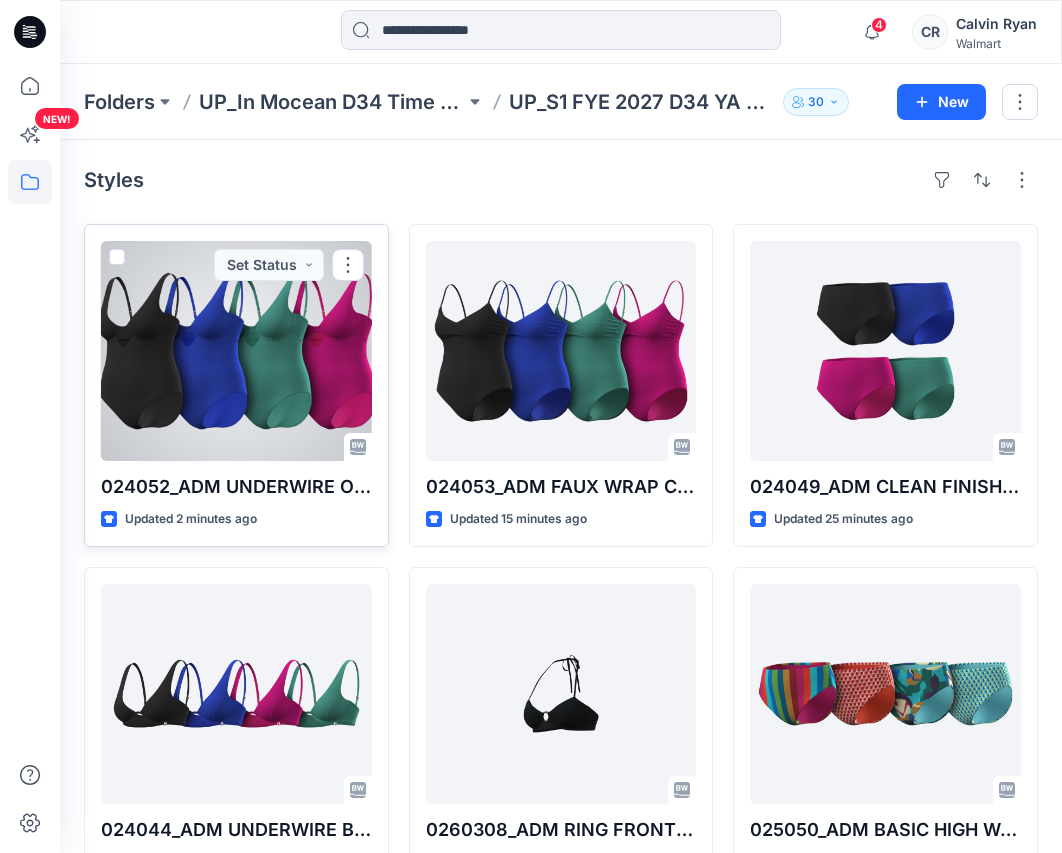 click at bounding box center [236, 351] 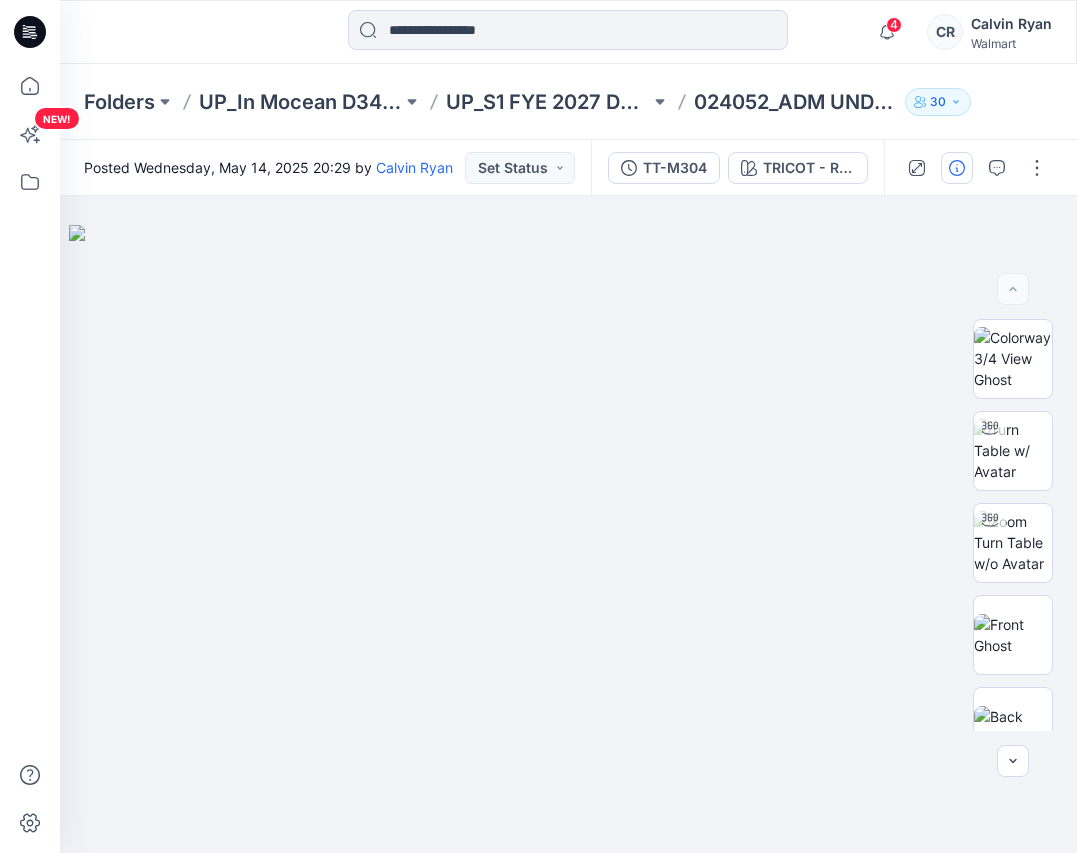 click at bounding box center (957, 168) 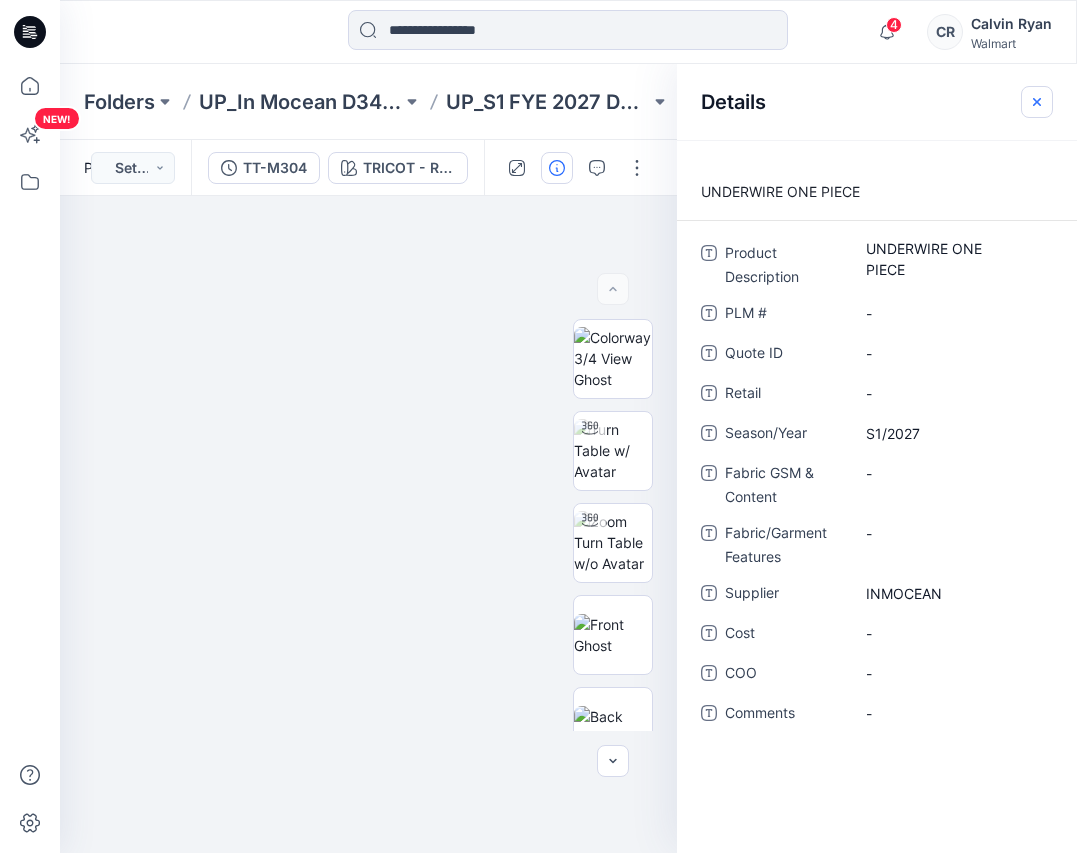 click at bounding box center (1037, 102) 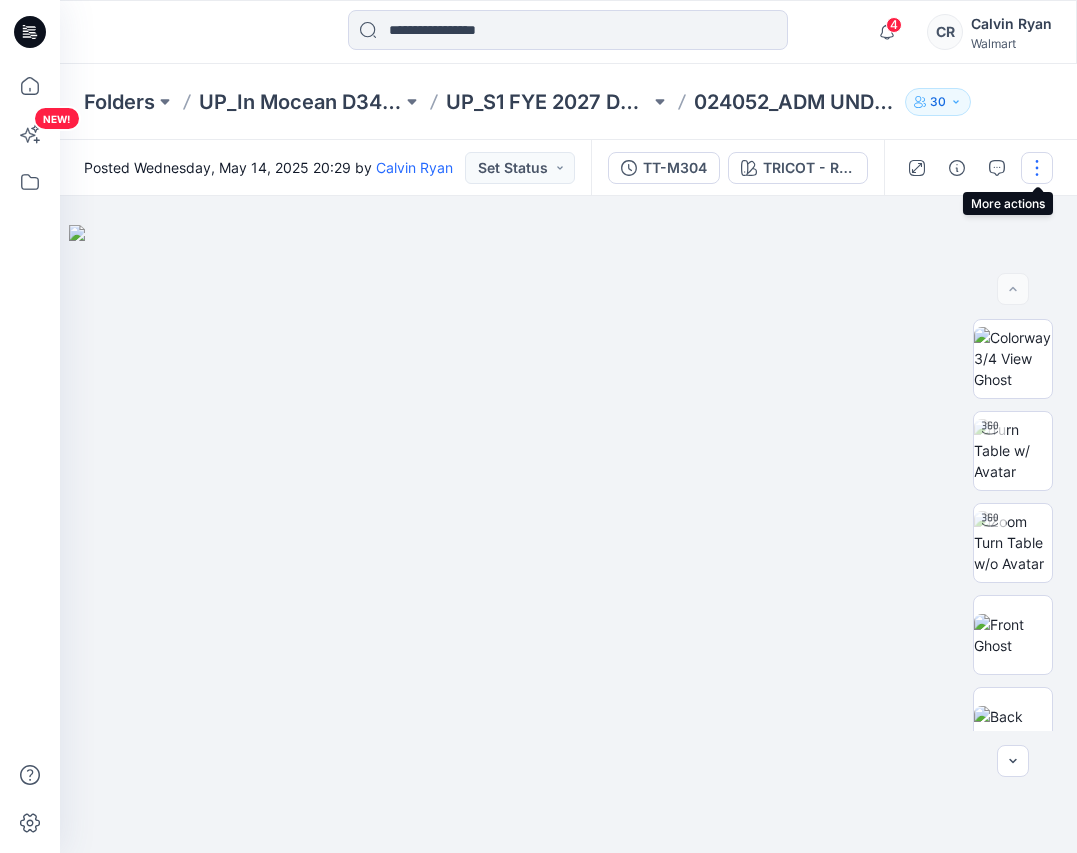 click at bounding box center (1037, 168) 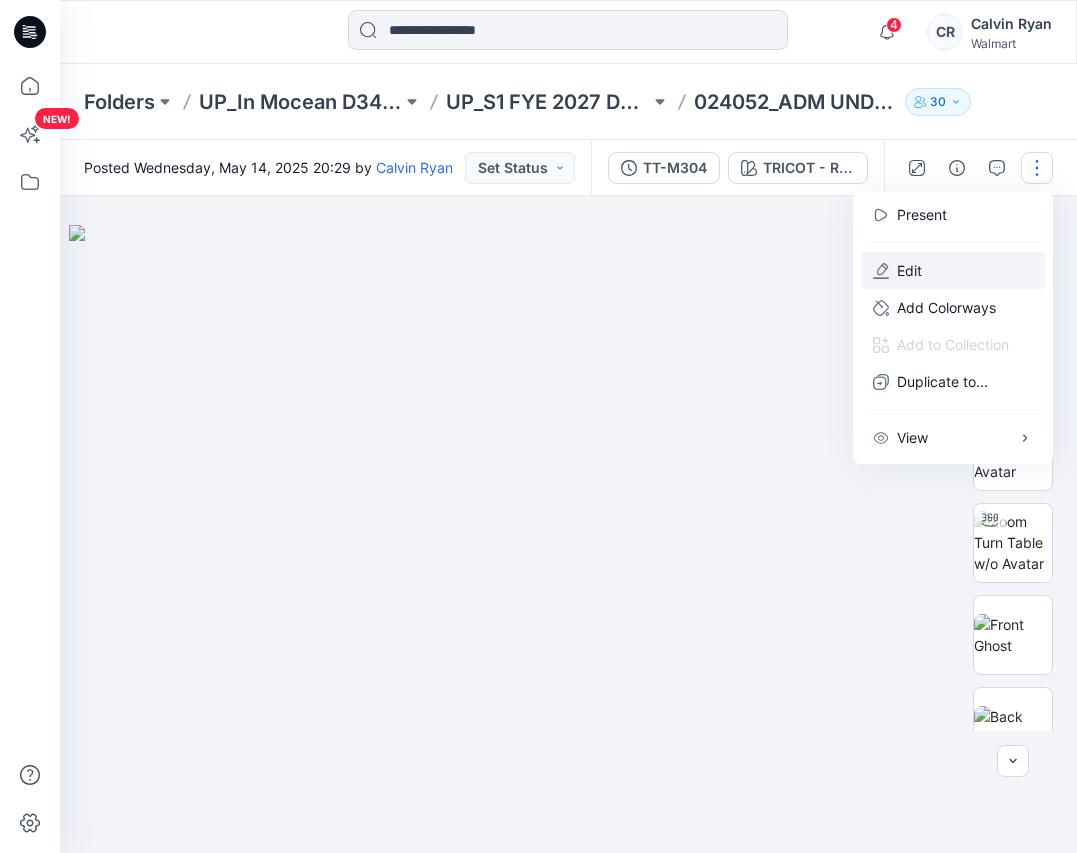 click on "Edit" at bounding box center (953, 270) 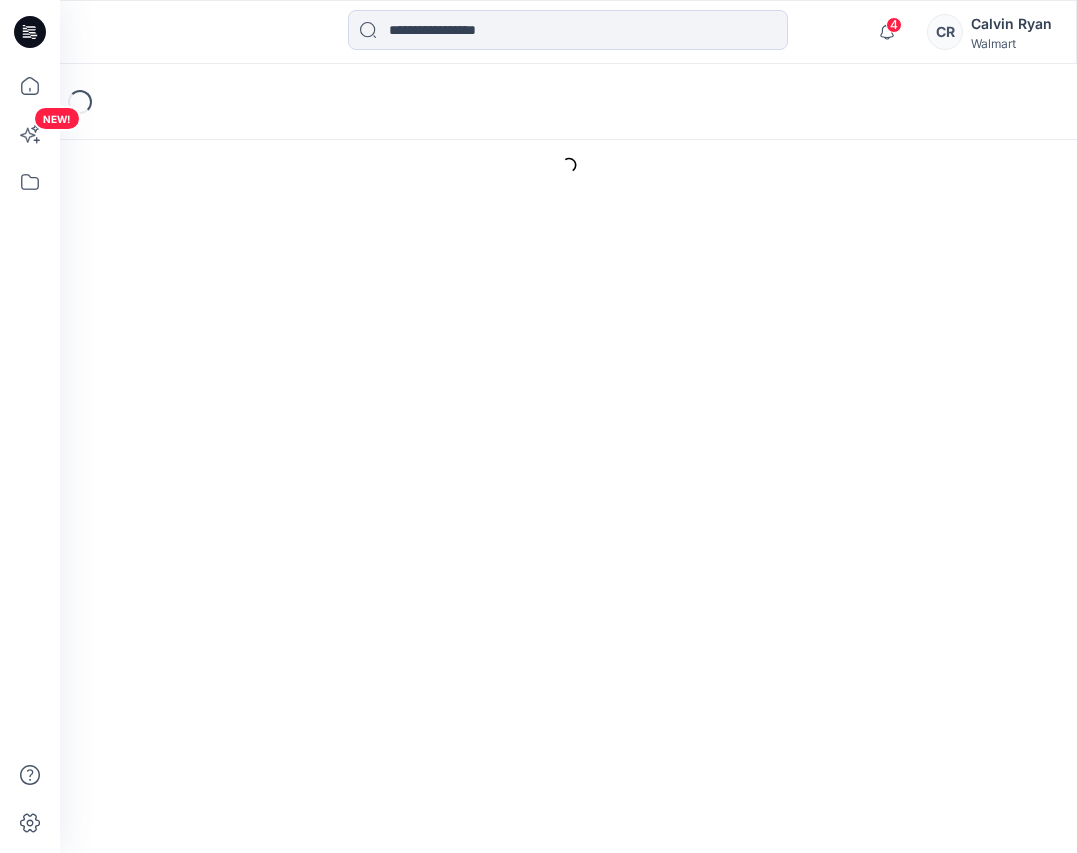 scroll, scrollTop: 0, scrollLeft: 0, axis: both 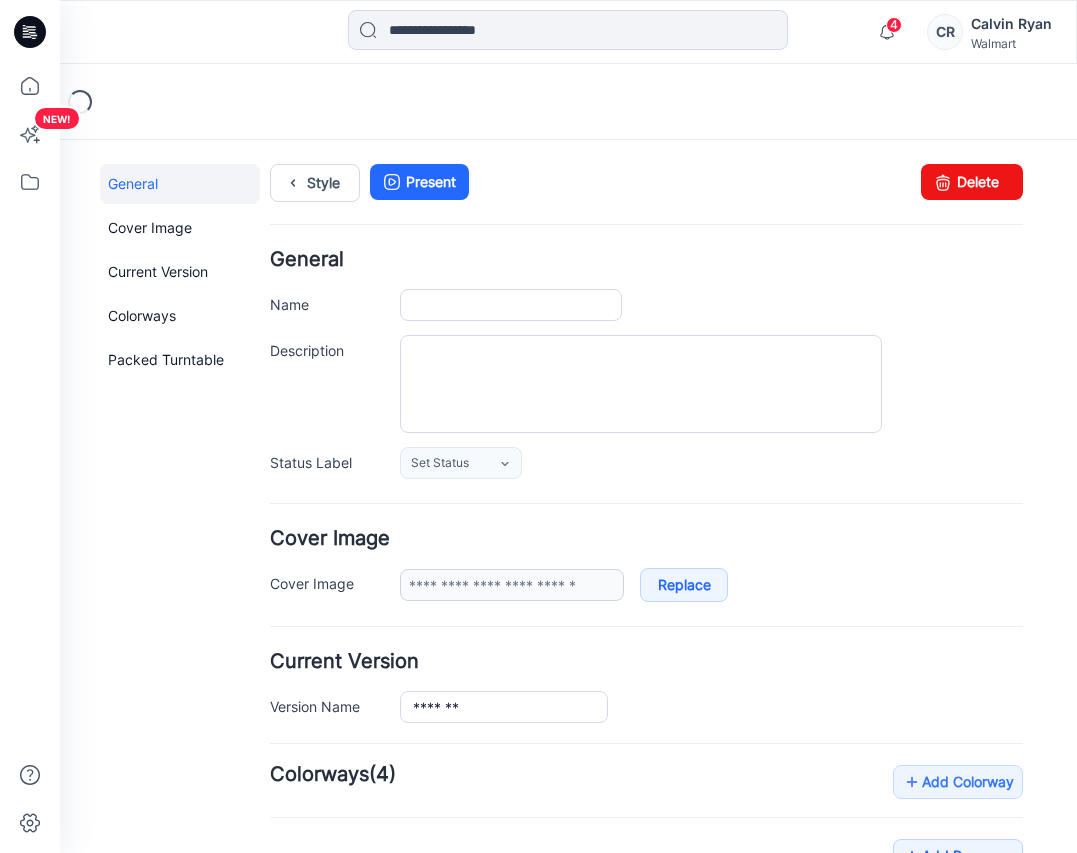 type on "**********" 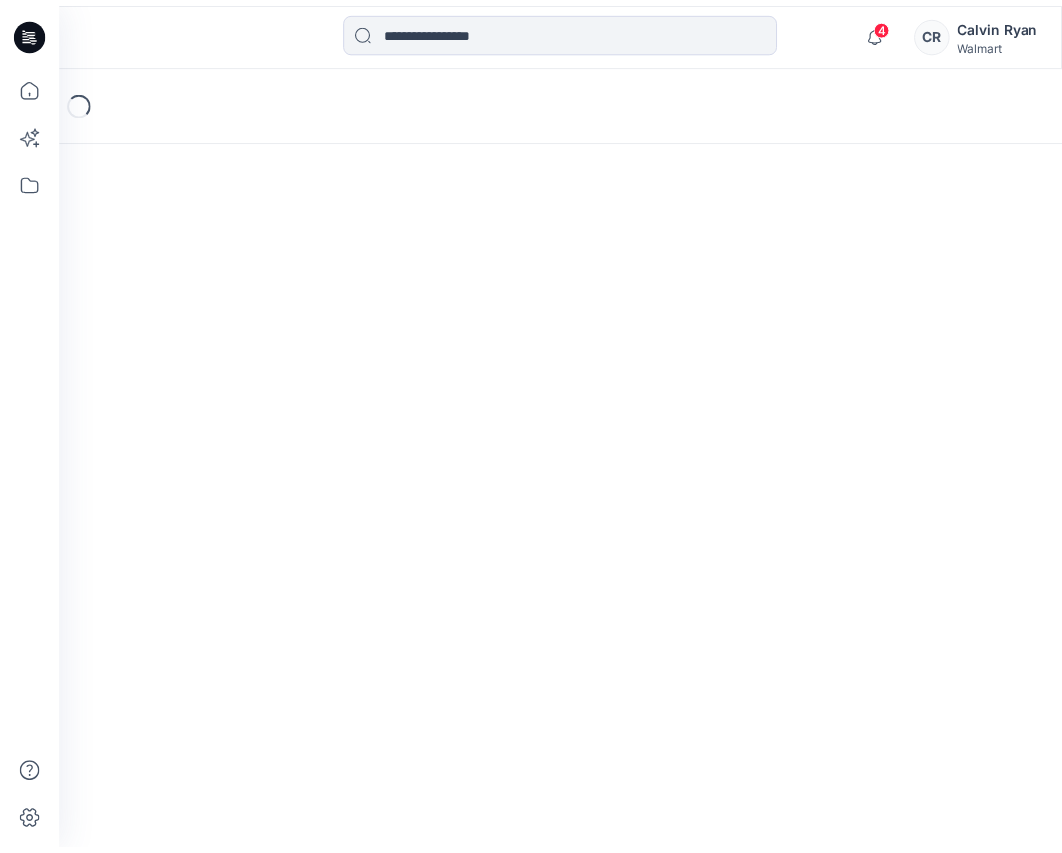 scroll, scrollTop: 0, scrollLeft: 0, axis: both 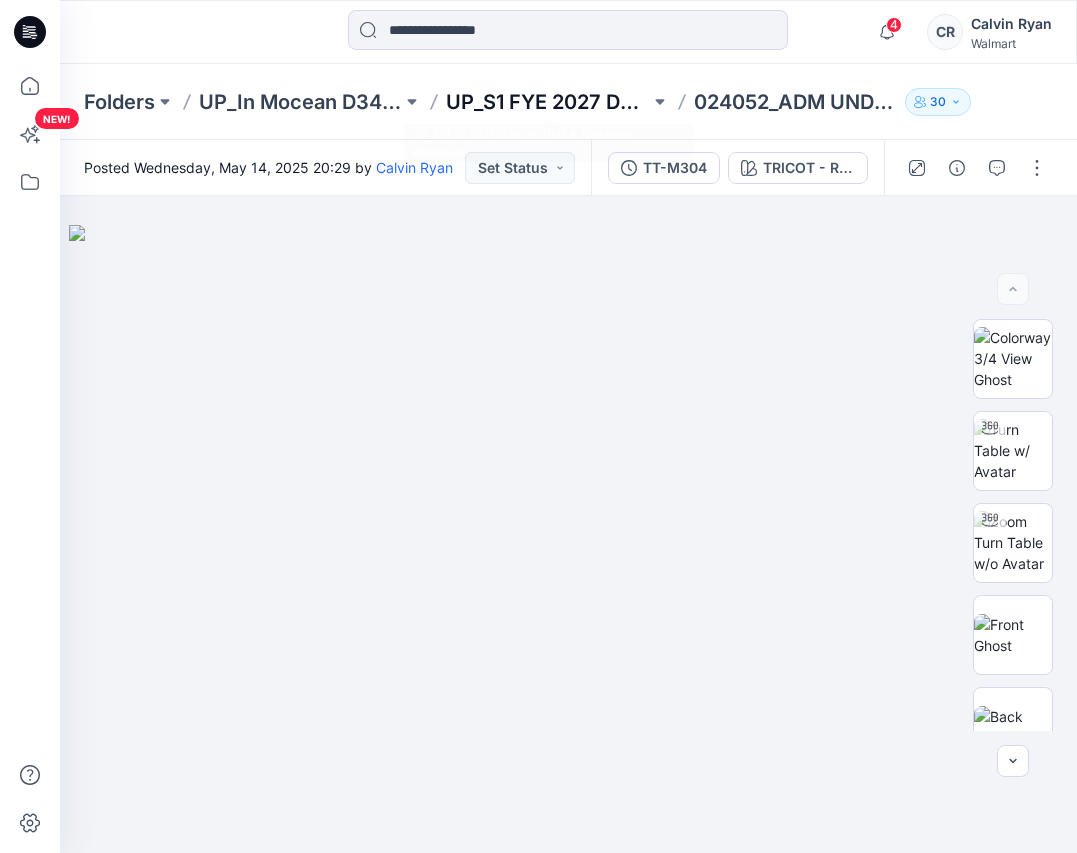 click on "UP_S1 FYE 2027 D34 YA TIME & True Swim InMocean" at bounding box center [547, 102] 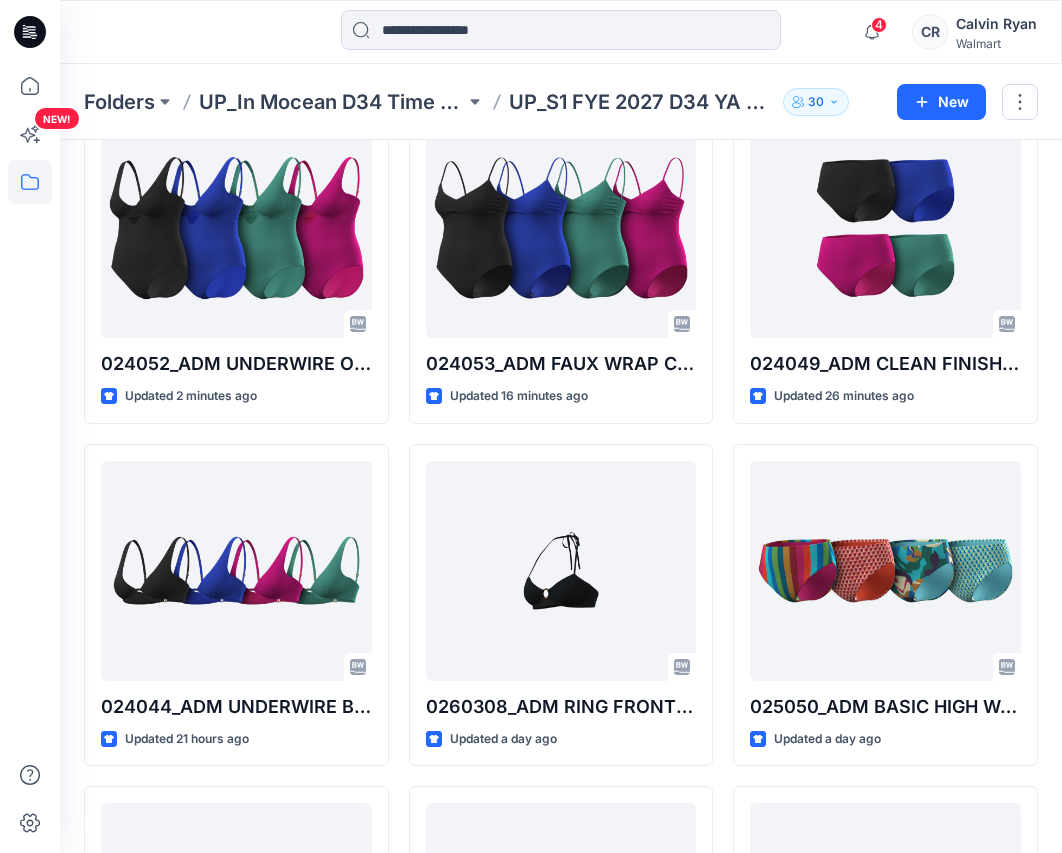 scroll, scrollTop: 100, scrollLeft: 0, axis: vertical 